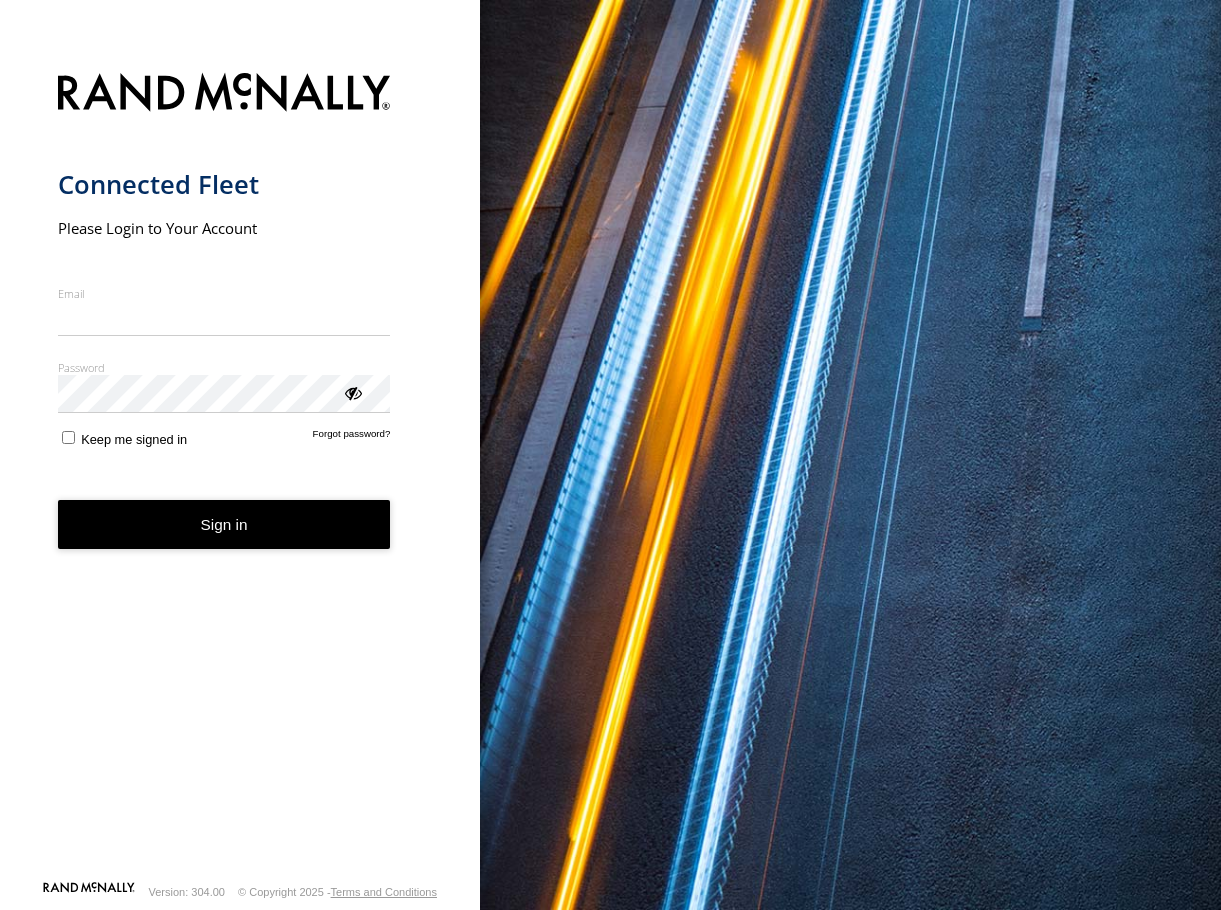 scroll, scrollTop: 0, scrollLeft: 0, axis: both 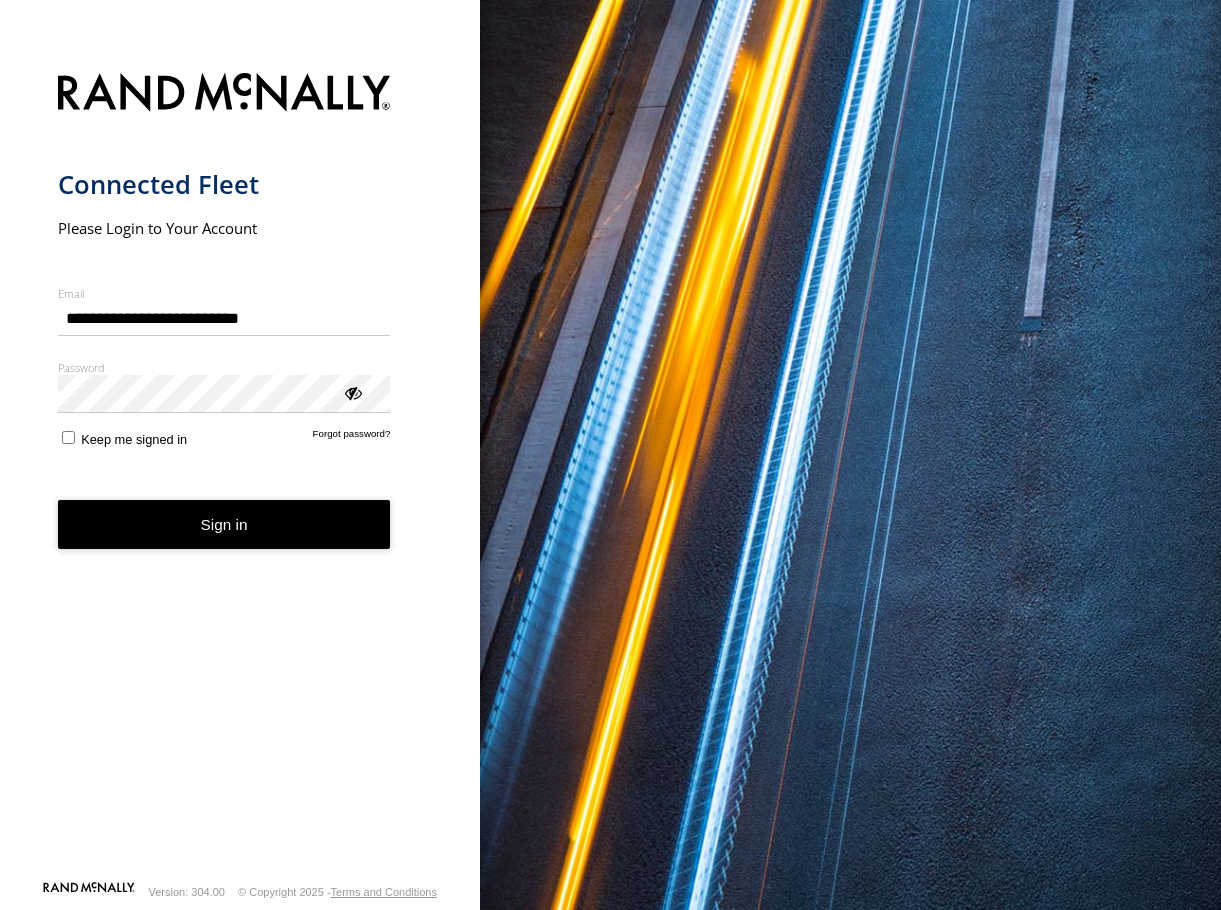 click on "Sign in" at bounding box center [224, 524] 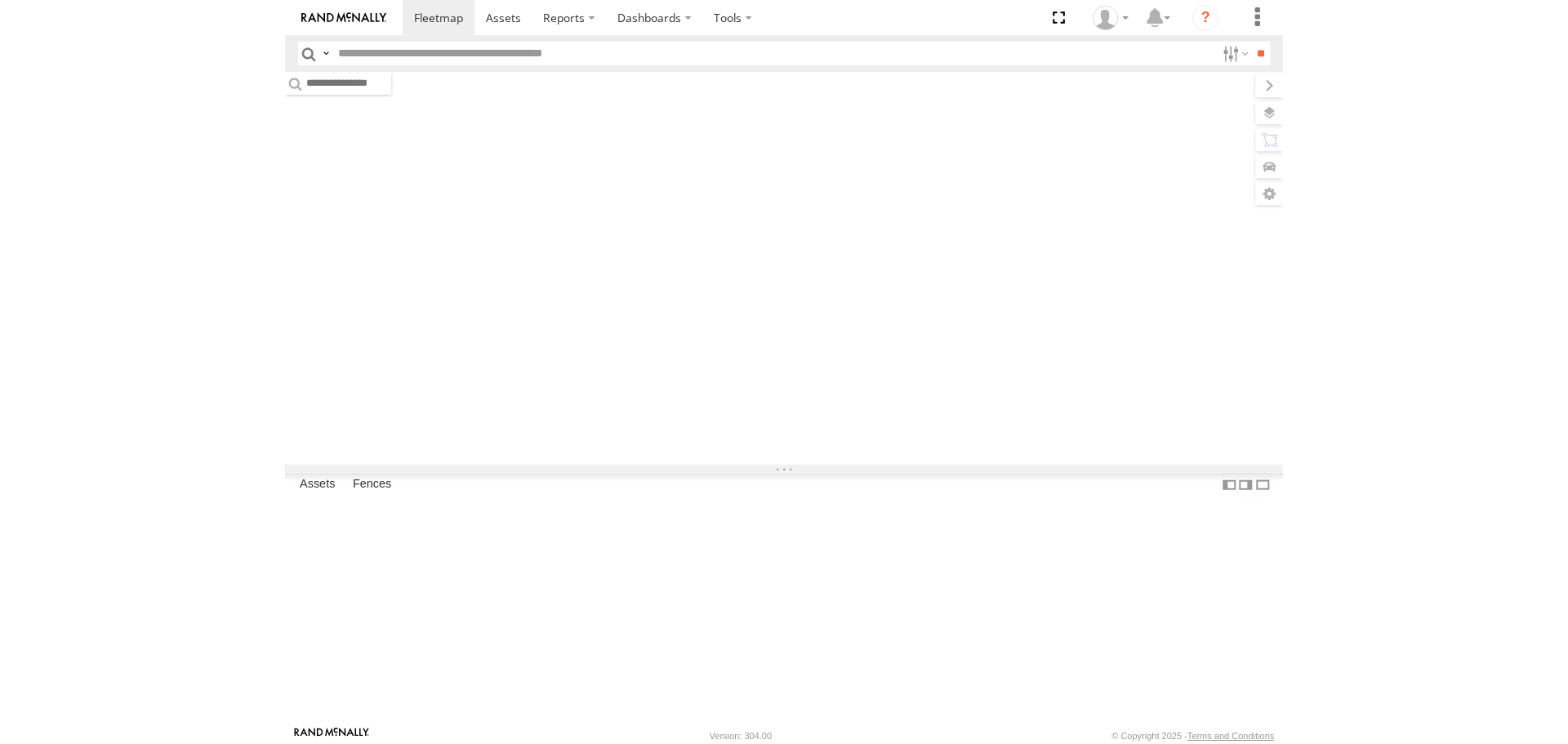 scroll, scrollTop: 0, scrollLeft: 0, axis: both 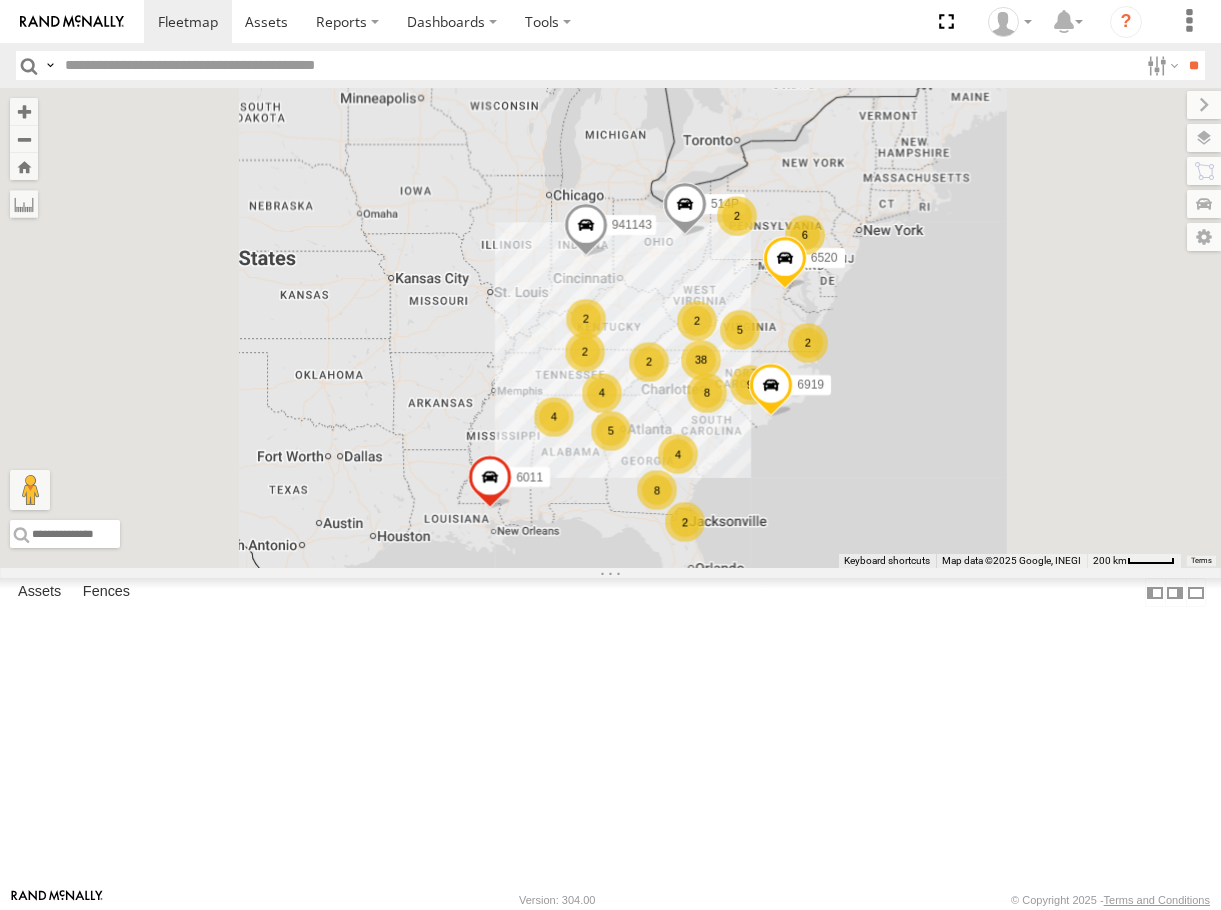click at bounding box center [490, 482] 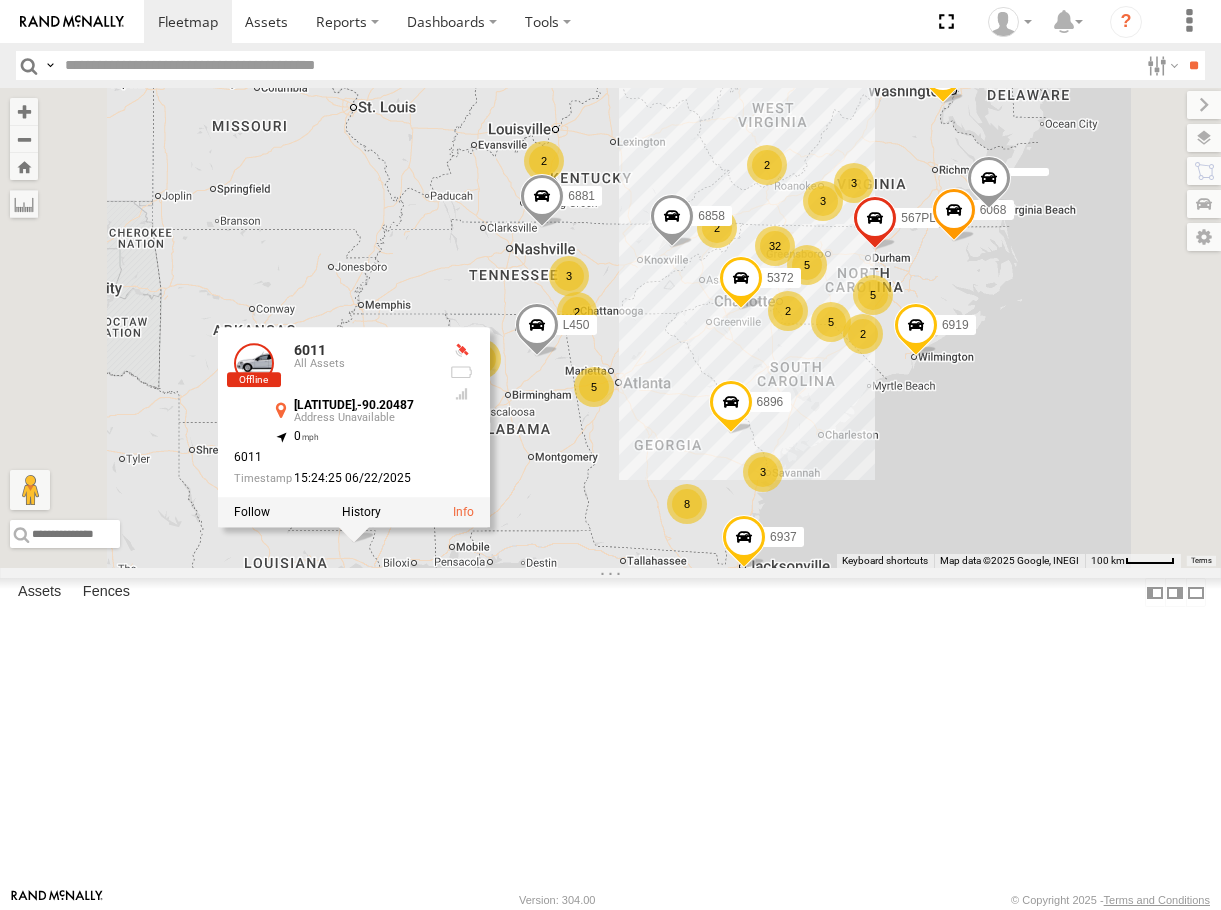 click at bounding box center (953, 215) 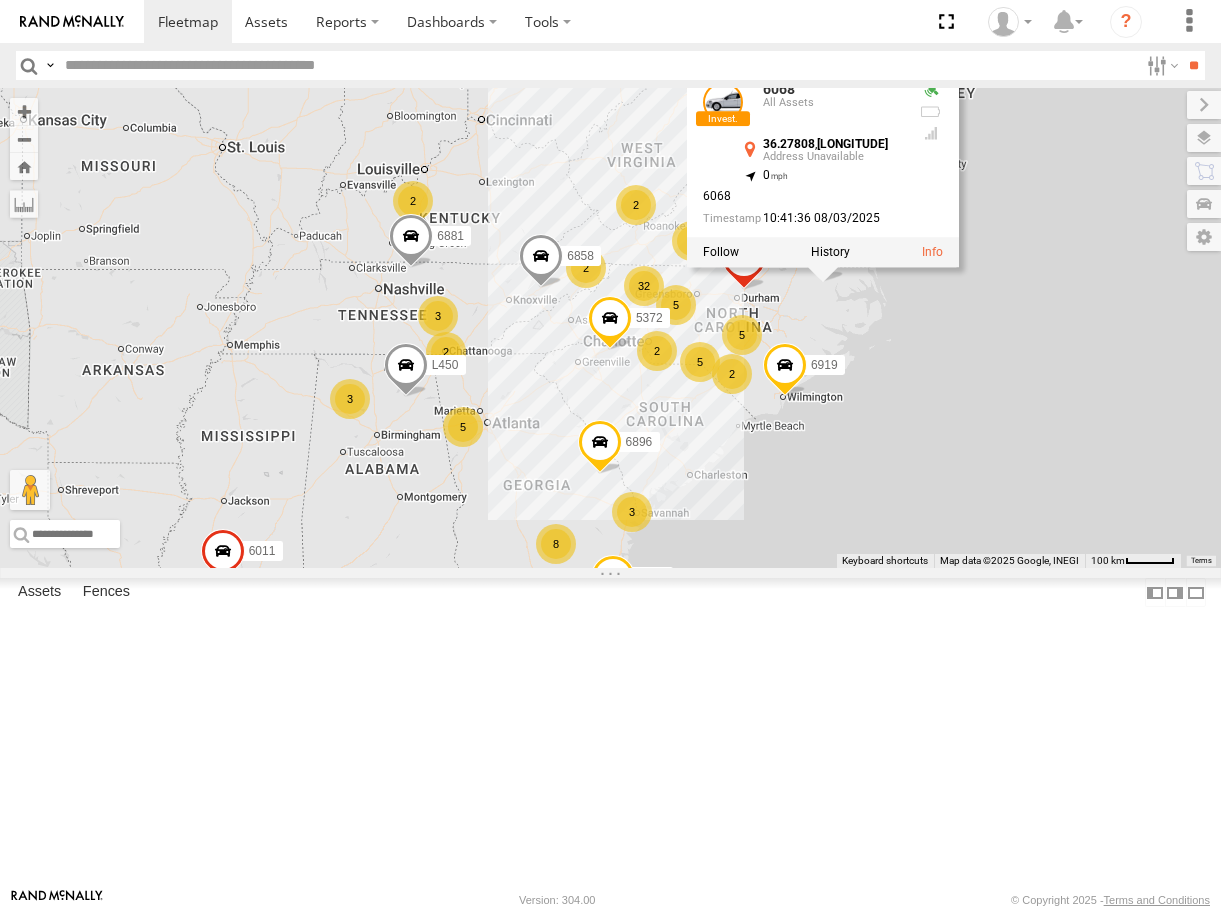 drag, startPoint x: 1150, startPoint y: 410, endPoint x: 1017, endPoint y: 451, distance: 139.17615 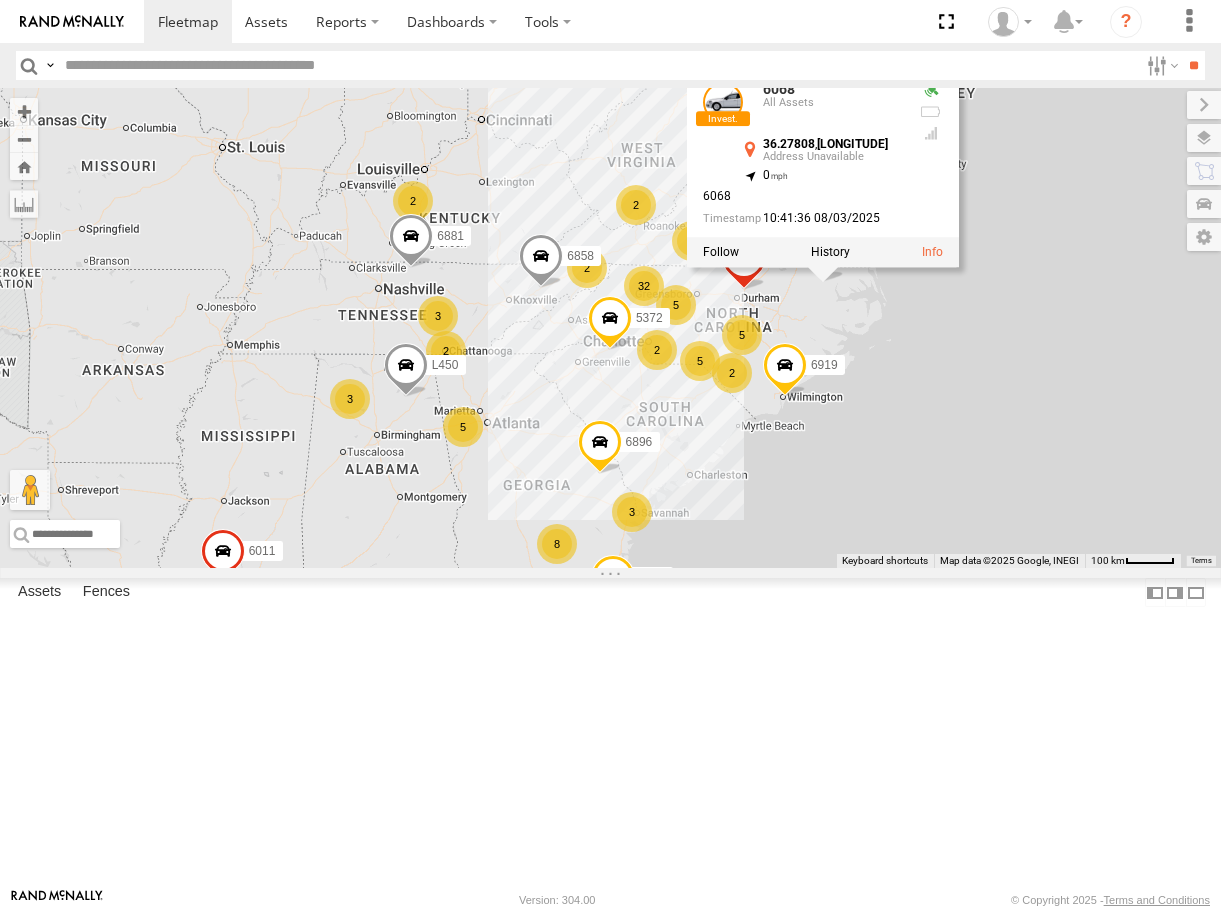 click at bounding box center [597, 65] 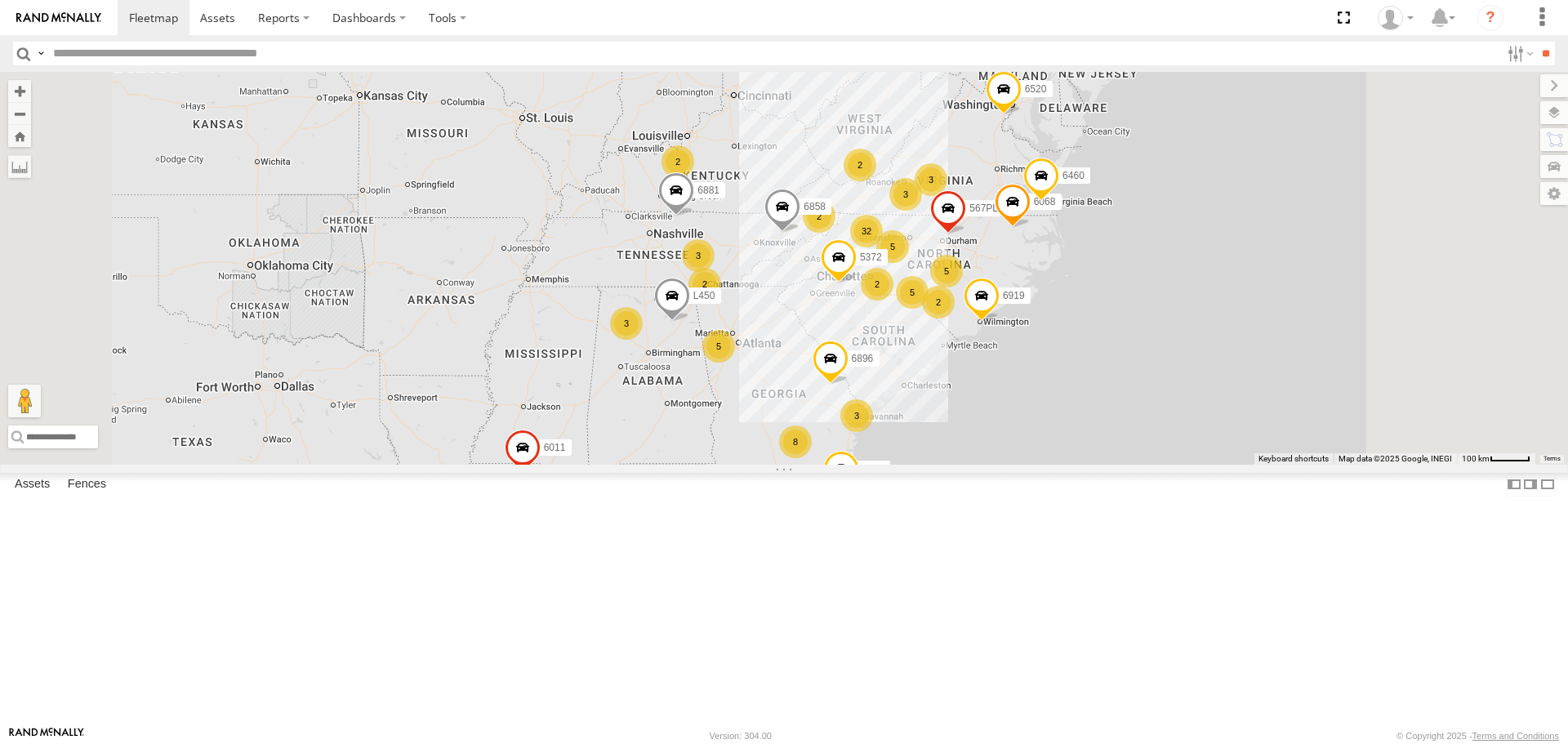 click at bounding box center (1041, 180) 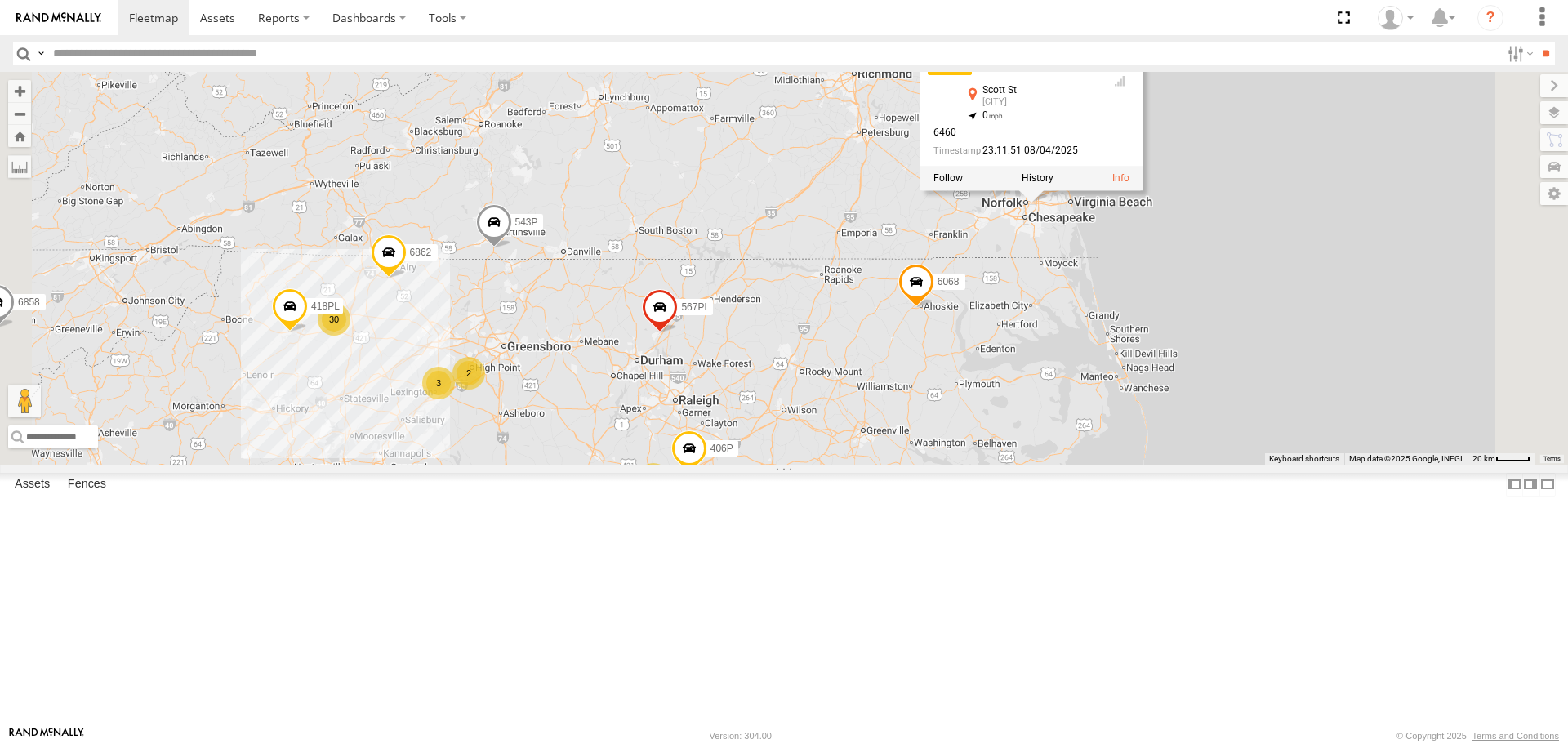 drag, startPoint x: 1262, startPoint y: 579, endPoint x: 1265, endPoint y: 681, distance: 102.04411 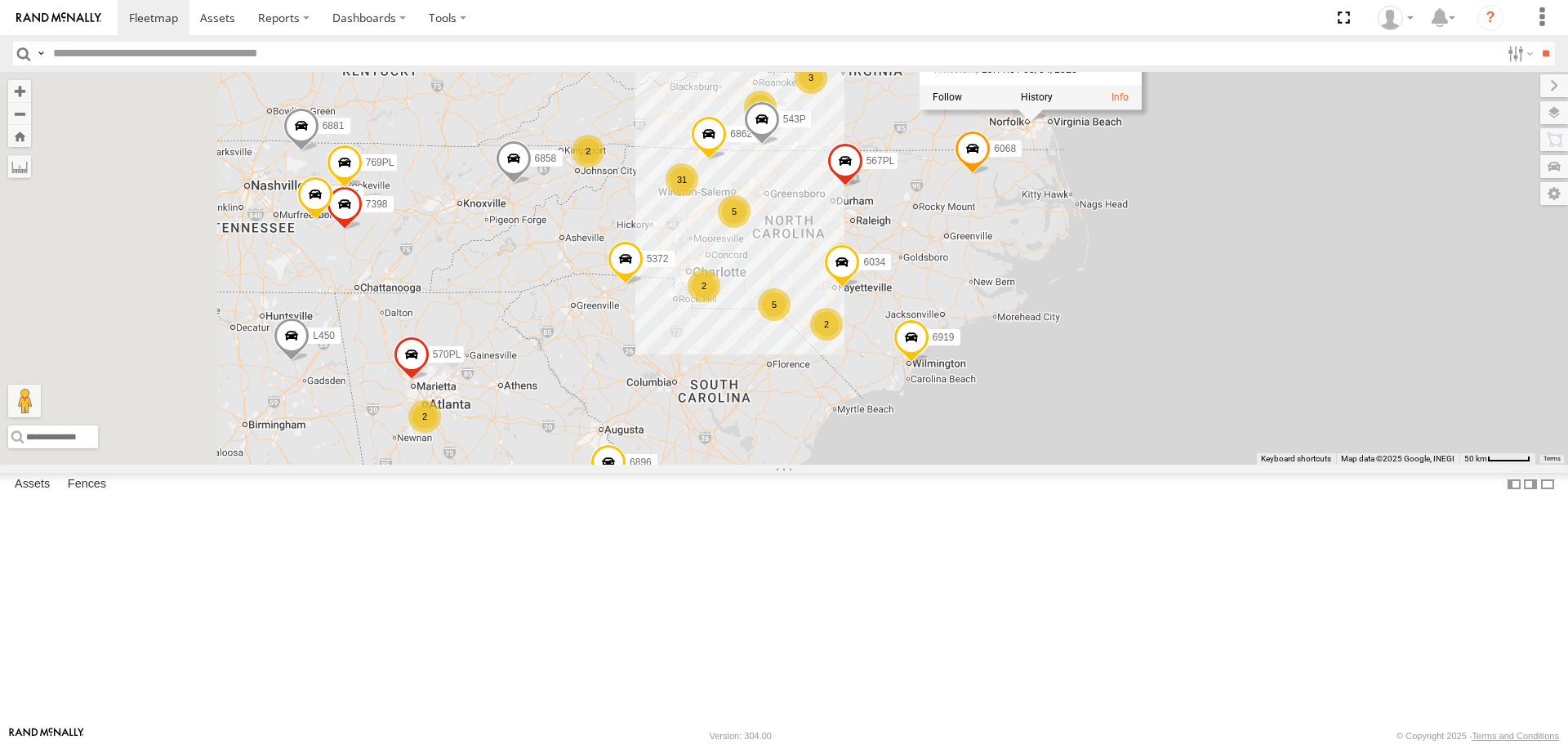 drag, startPoint x: 715, startPoint y: 310, endPoint x: 956, endPoint y: 112, distance: 311.90543 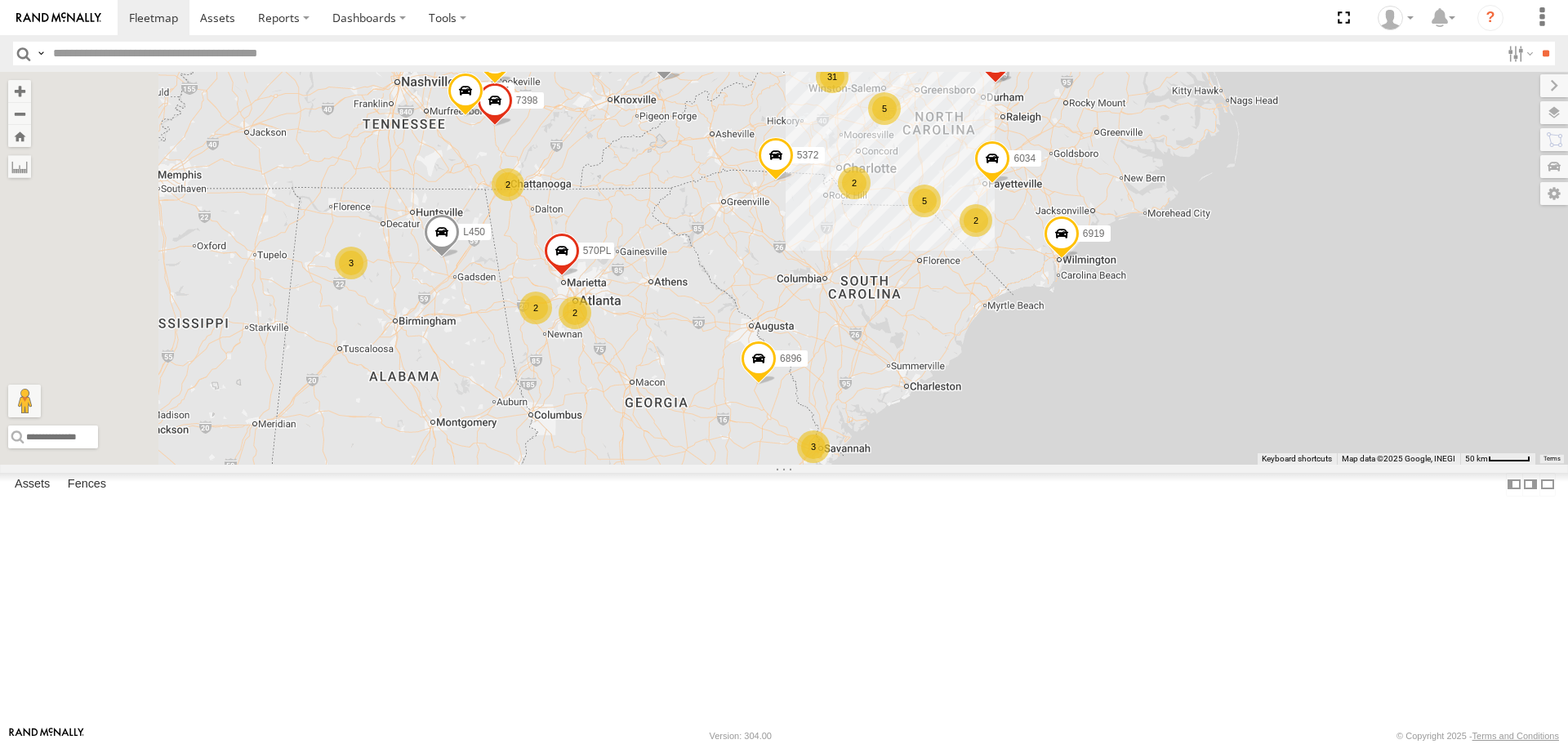 drag, startPoint x: 709, startPoint y: 517, endPoint x: 871, endPoint y: 406, distance: 196.37973 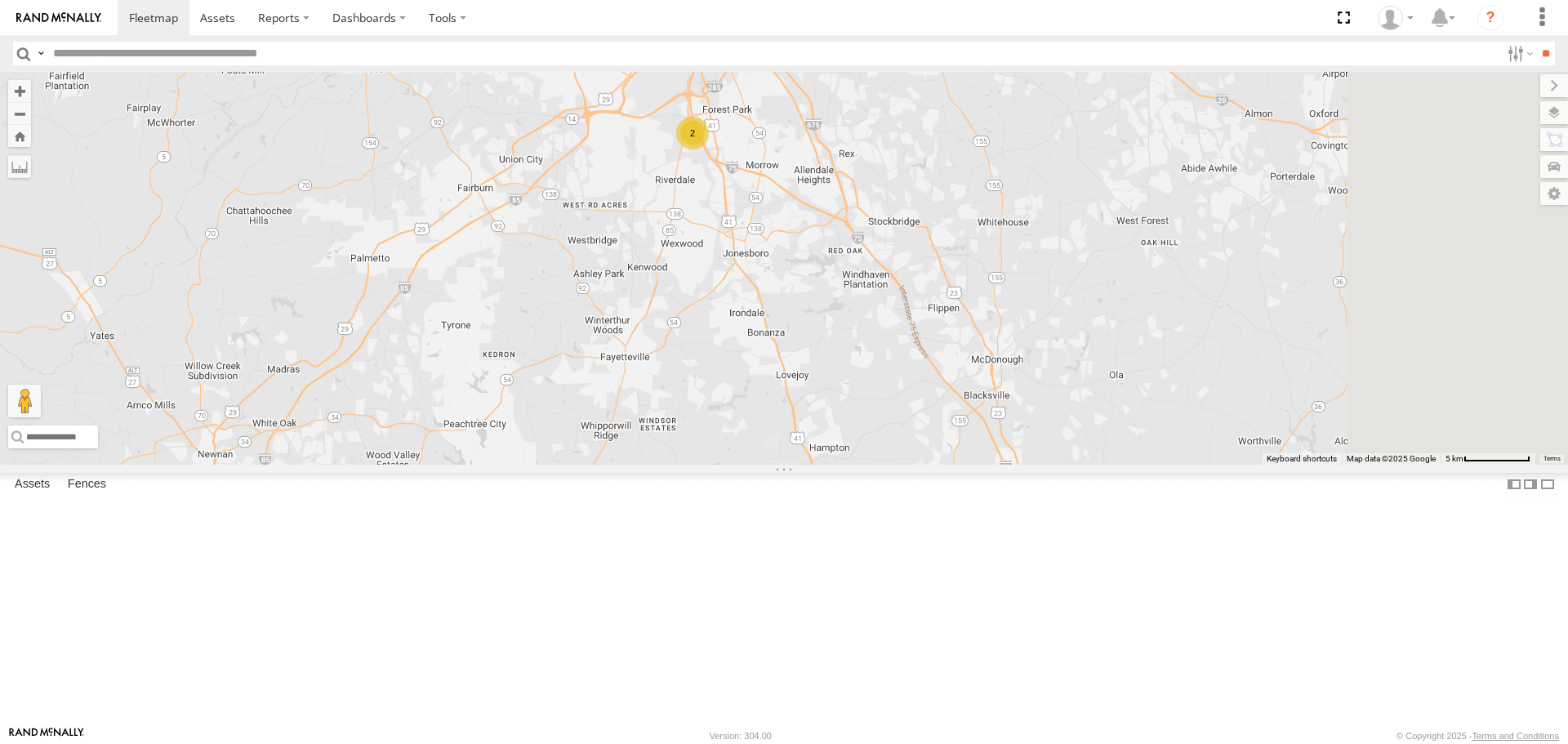 drag, startPoint x: 918, startPoint y: 361, endPoint x: 590, endPoint y: 221, distance: 356.62866 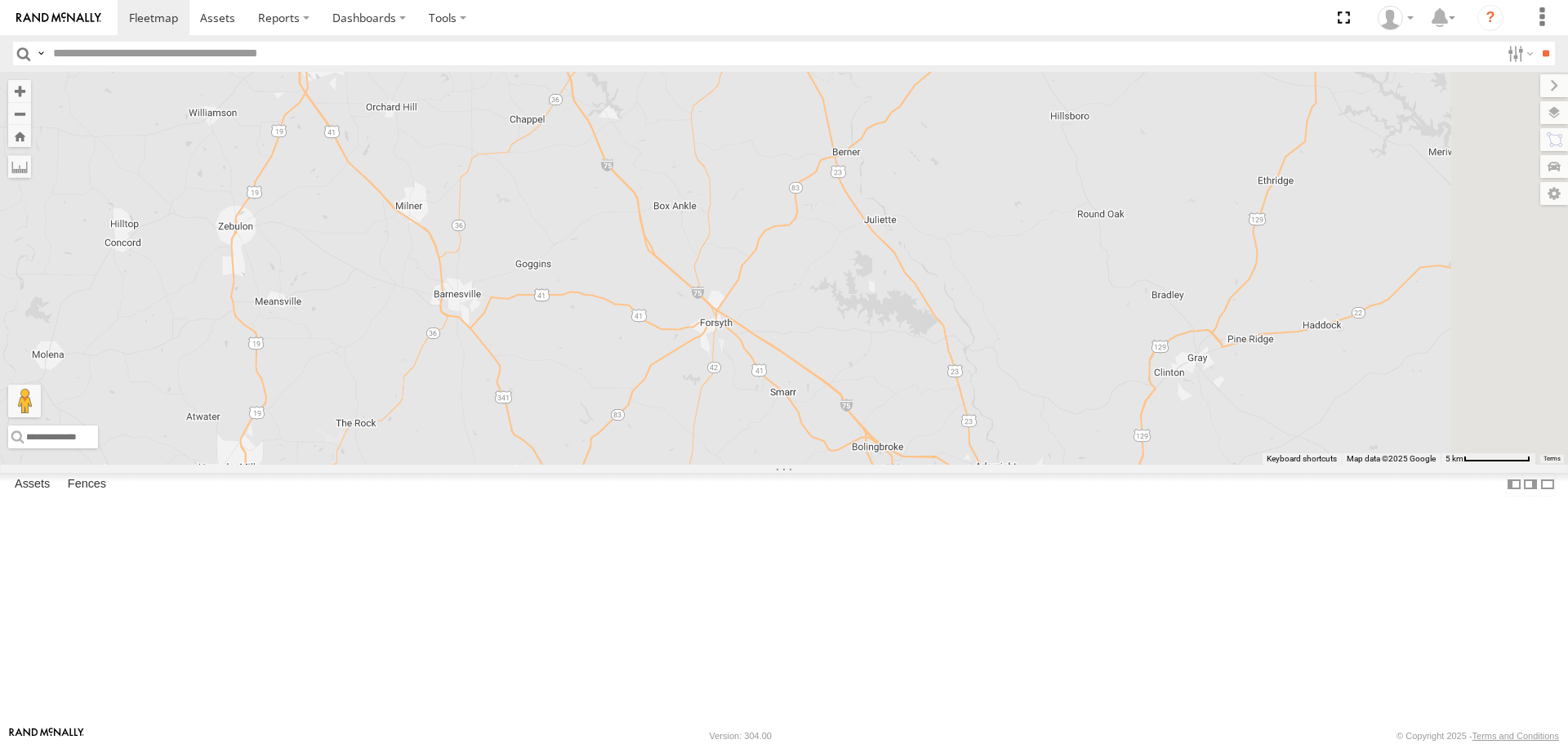 drag, startPoint x: 1287, startPoint y: 555, endPoint x: 844, endPoint y: 169, distance: 587.5755 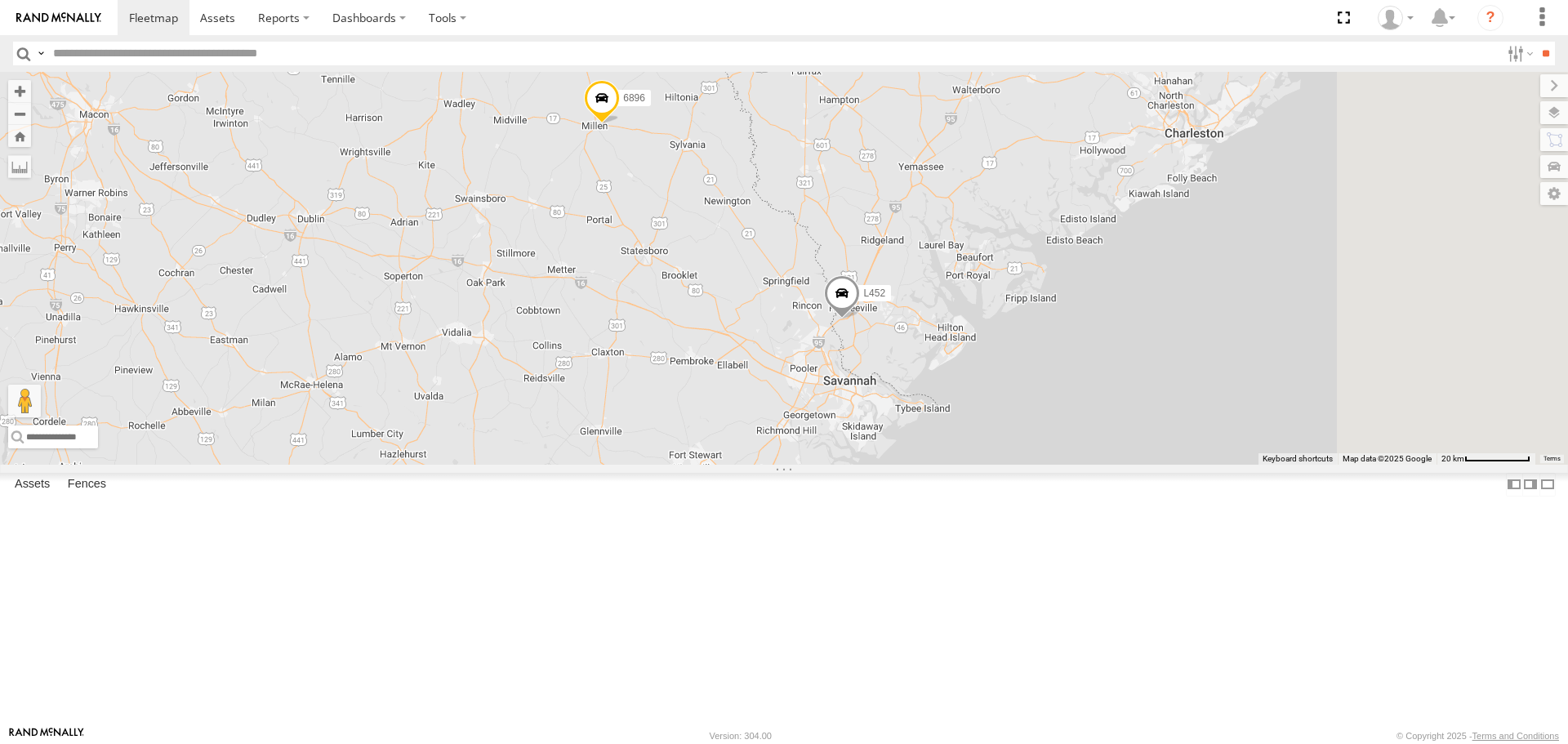 drag, startPoint x: 1285, startPoint y: 588, endPoint x: 488, endPoint y: 363, distance: 828.151 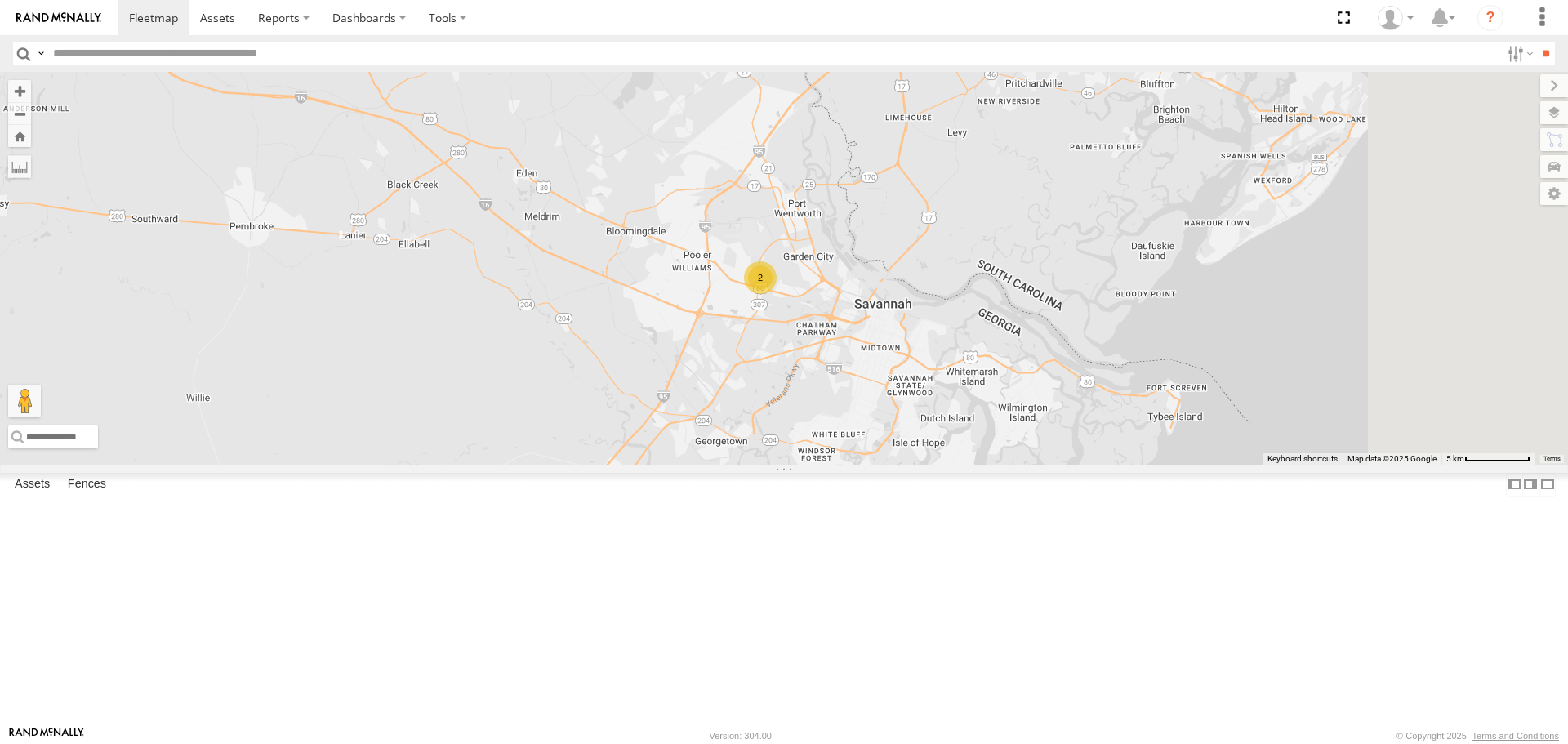 drag, startPoint x: 1102, startPoint y: 519, endPoint x: 848, endPoint y: 567, distance: 258.49565 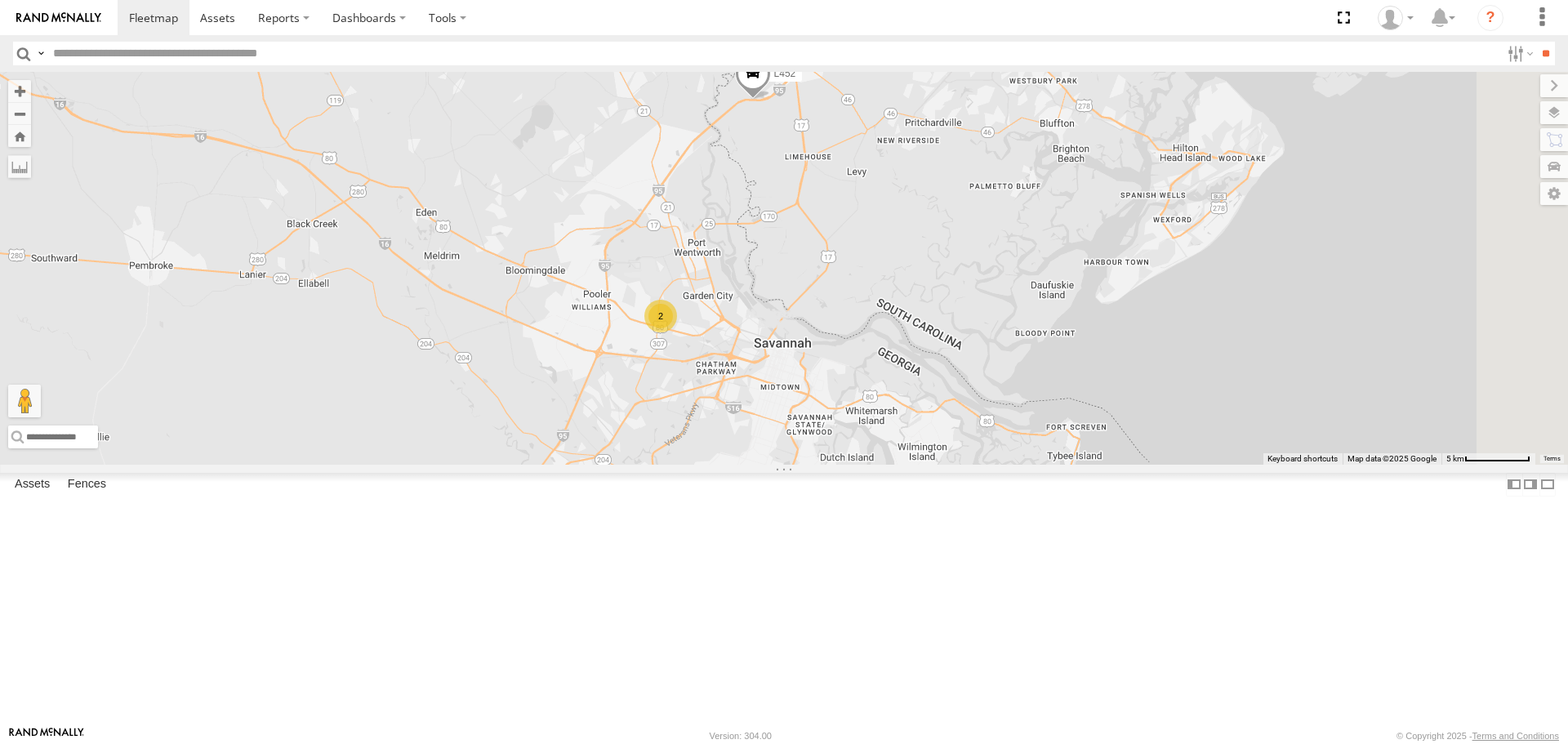 click on "2" at bounding box center (661, 316) 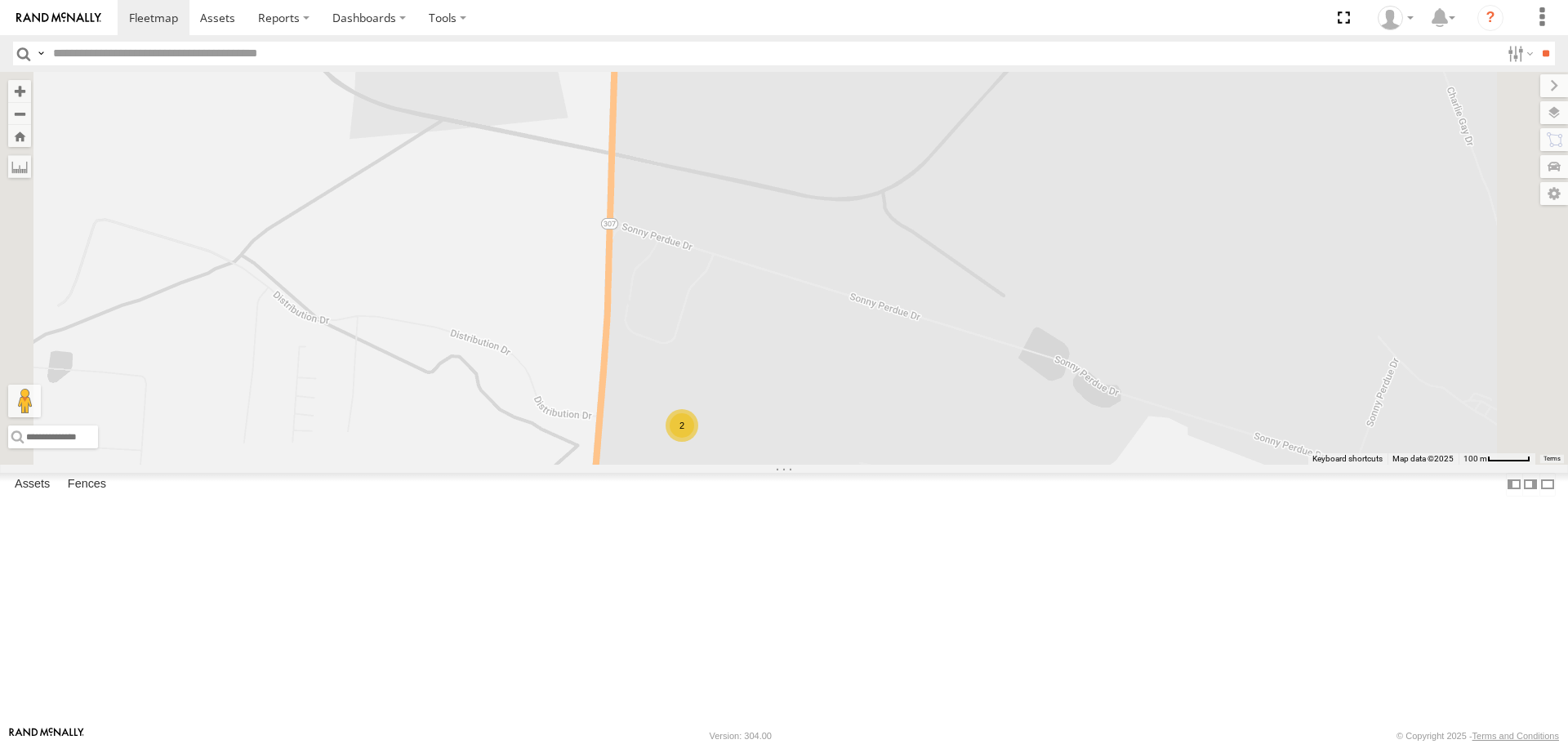 click at bounding box center [773, 53] 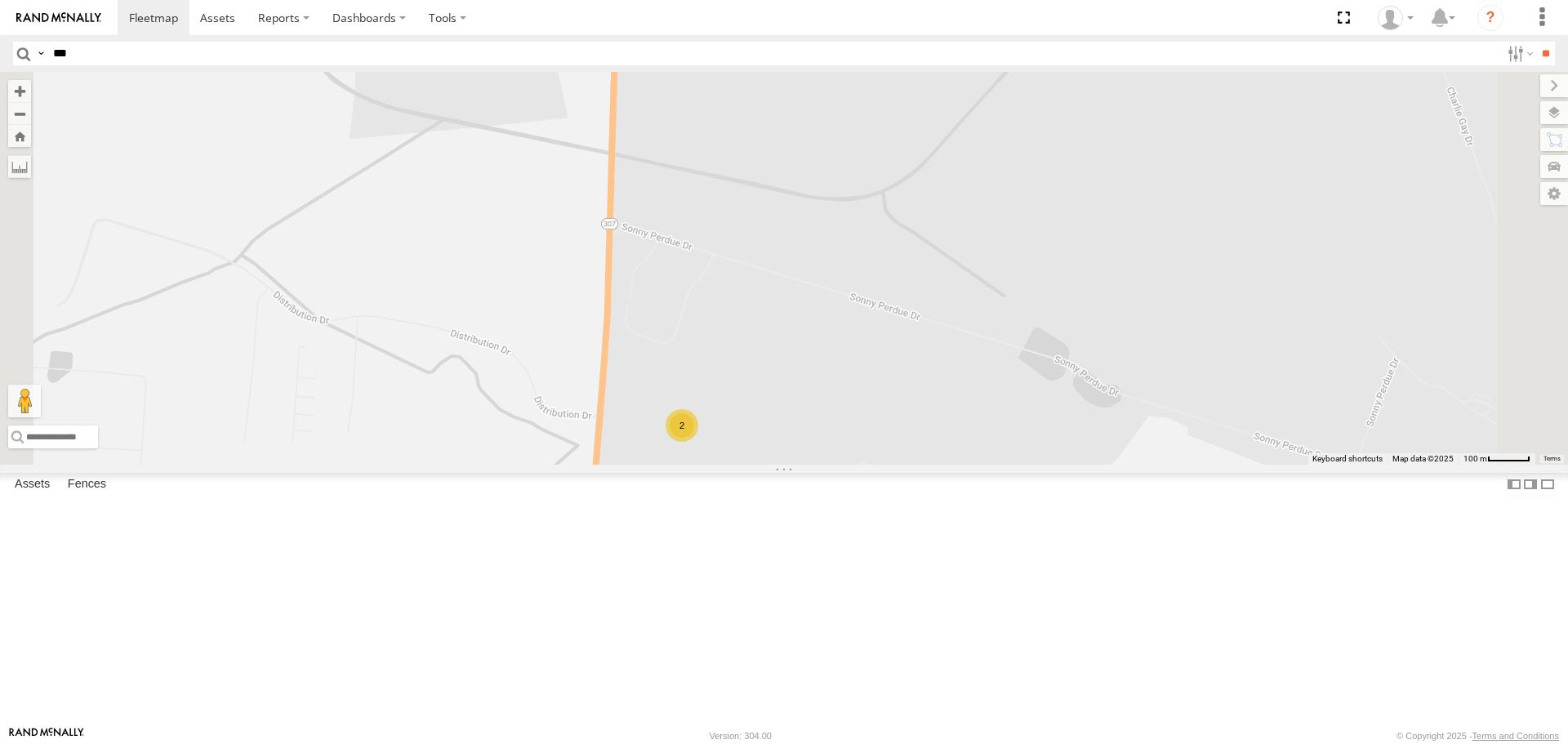 click on "**" at bounding box center [1545, 53] 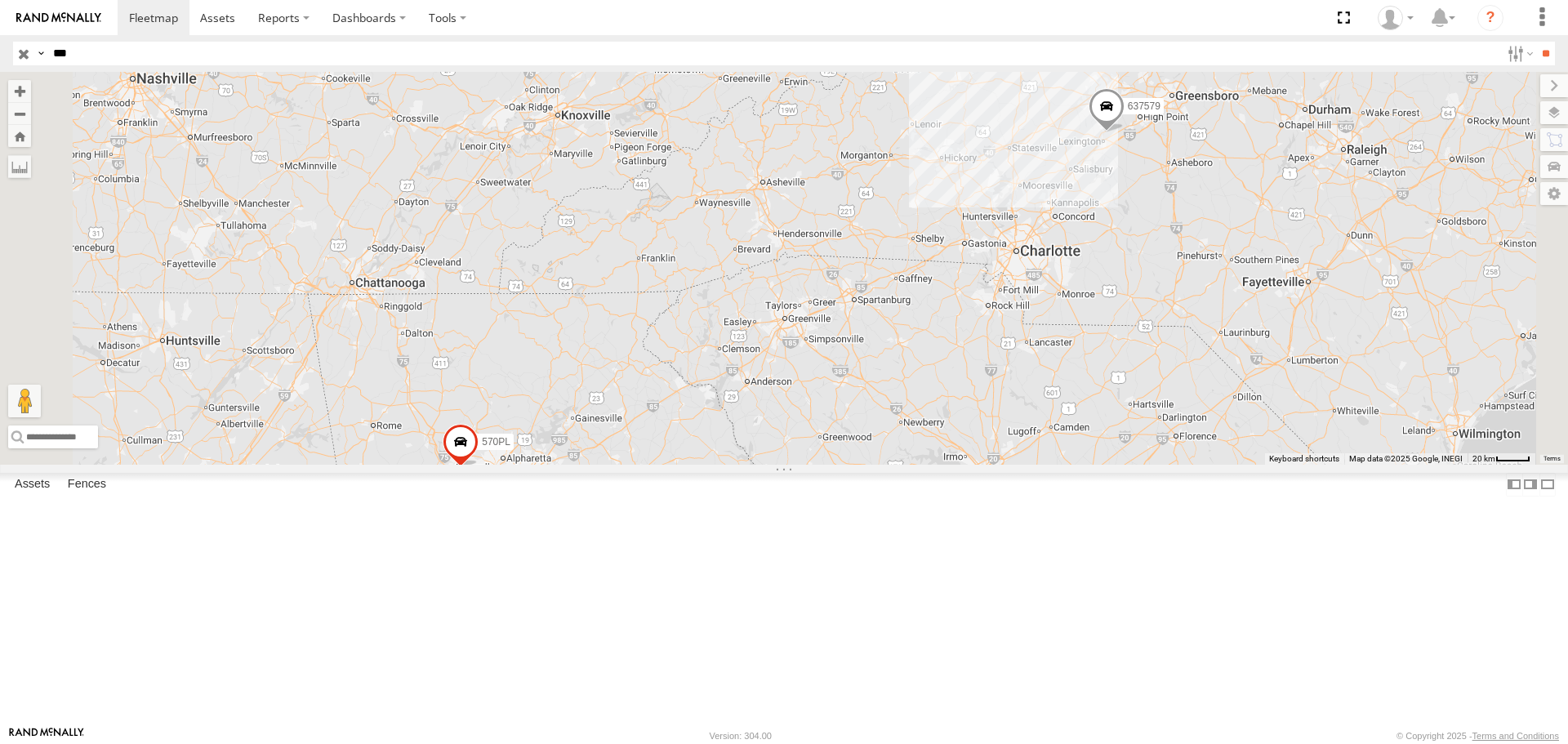 click on "All Assets" at bounding box center (0, 0) 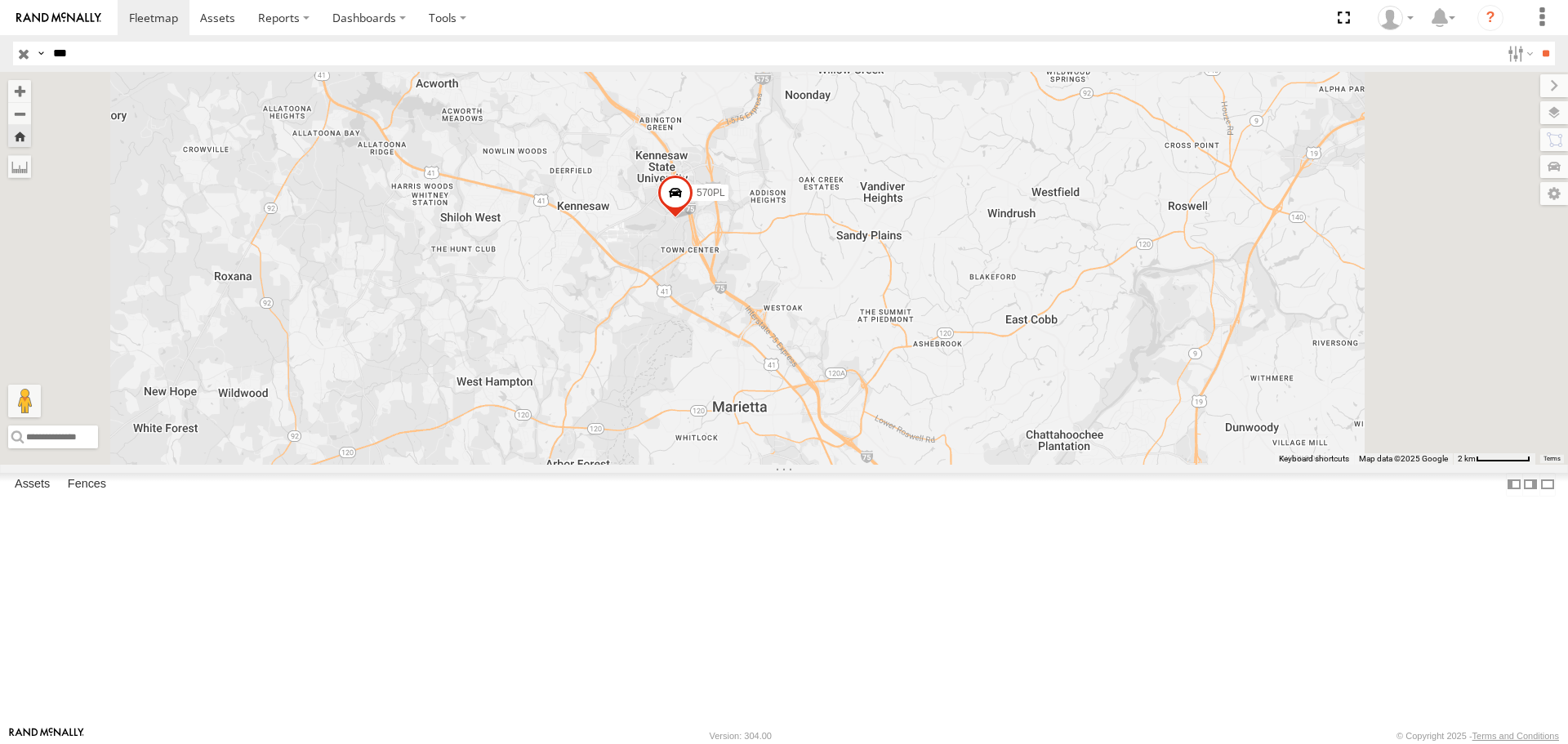 click at bounding box center [675, 198] 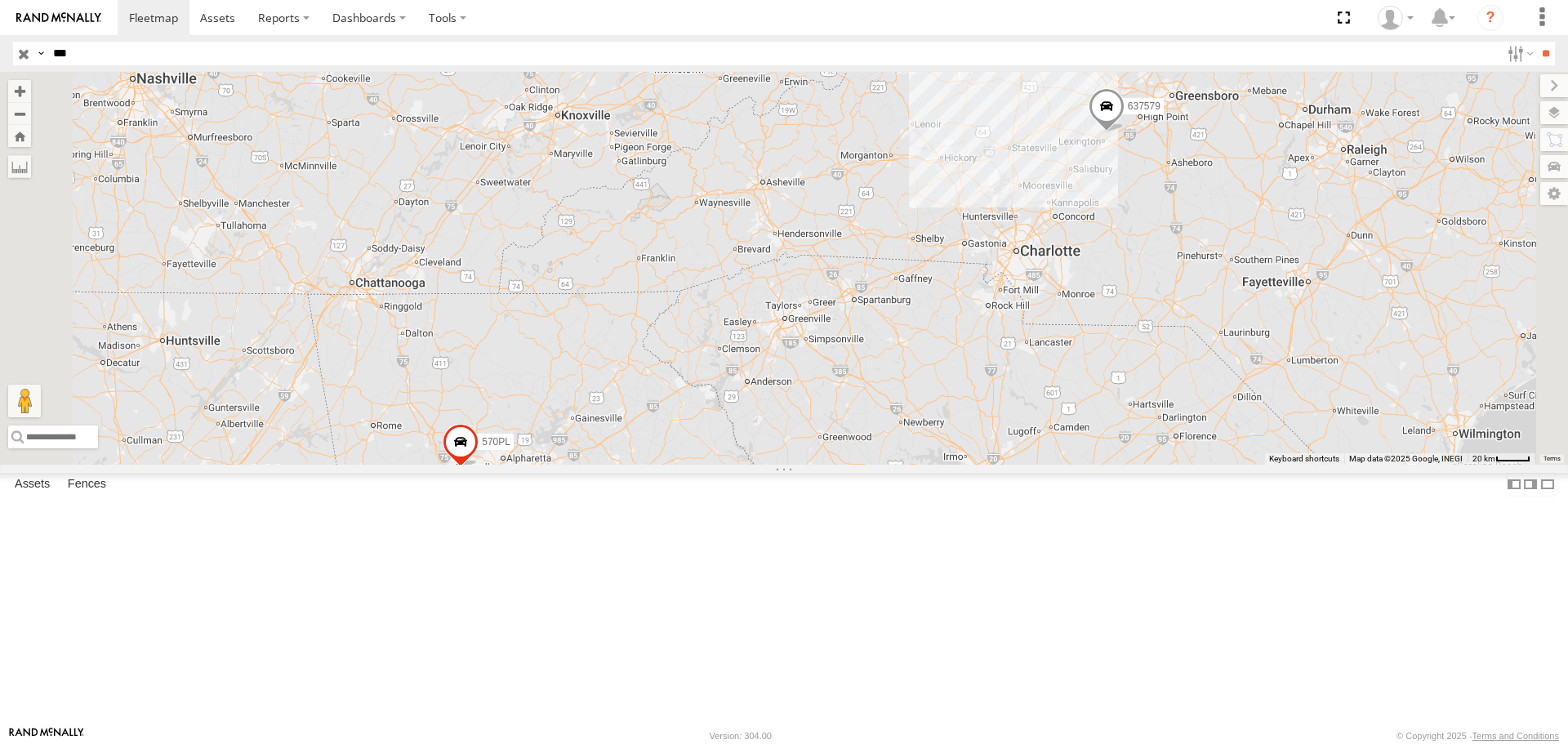 click on "***" at bounding box center [773, 53] 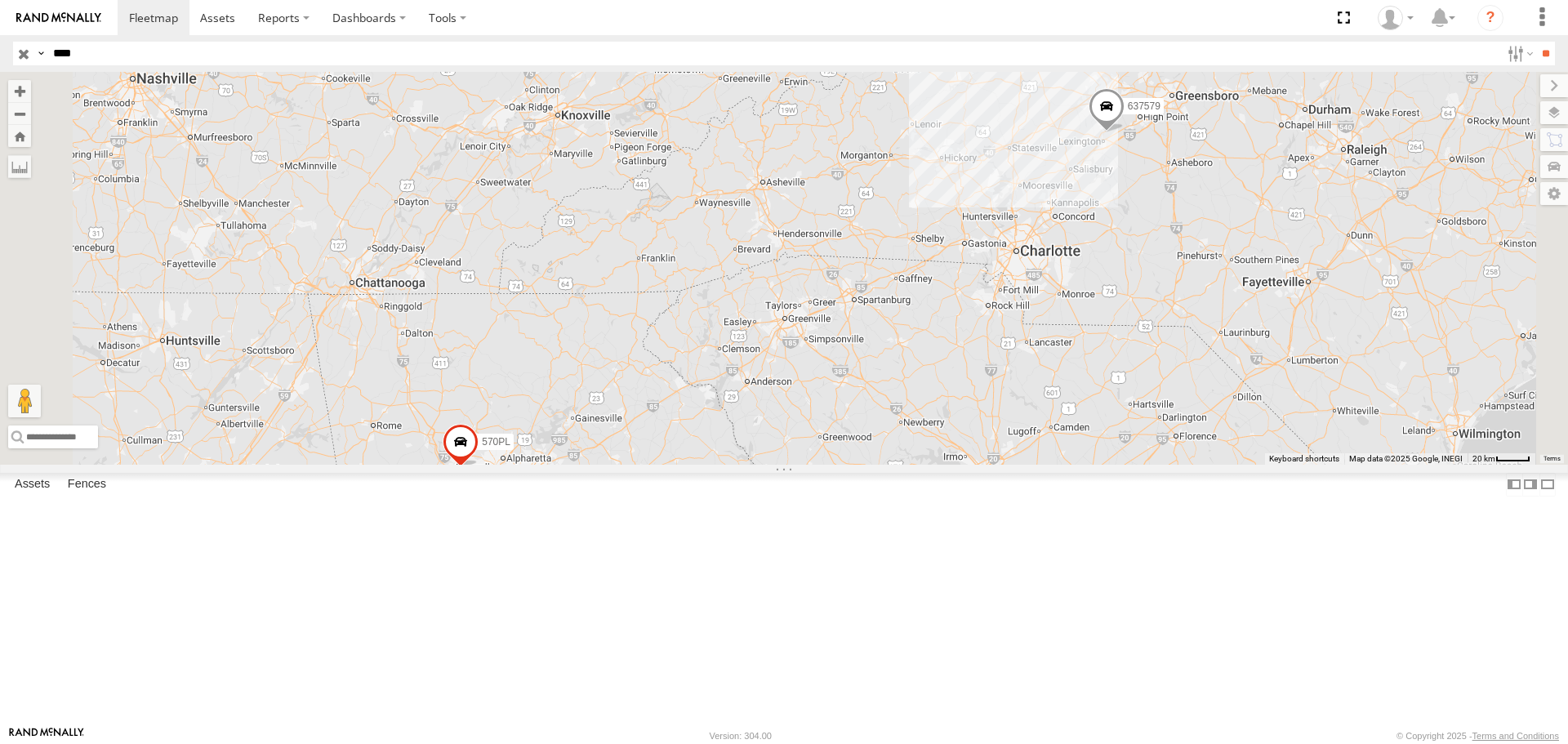 click on "**" at bounding box center (1545, 53) 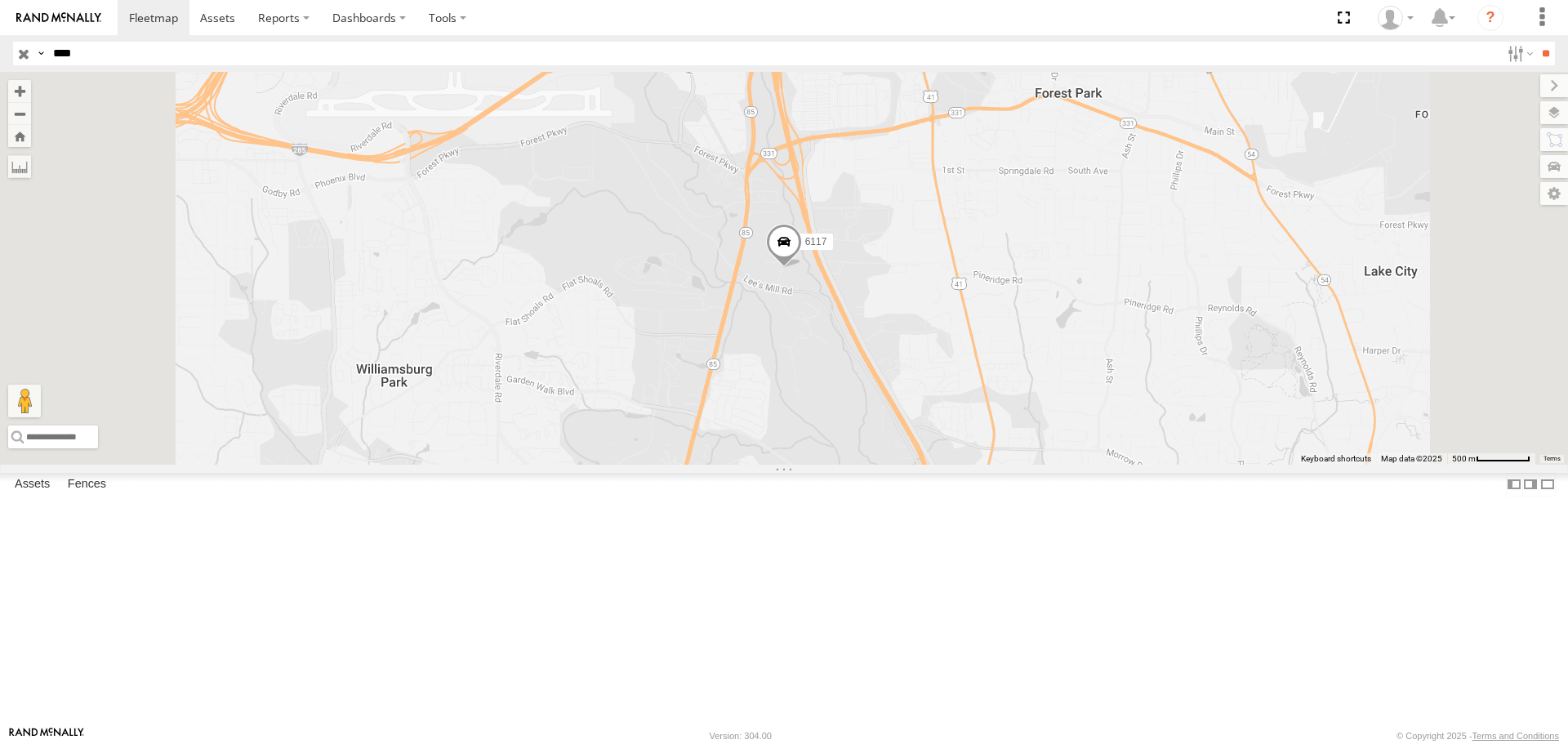 click on "6117
All Assets" at bounding box center (0, 0) 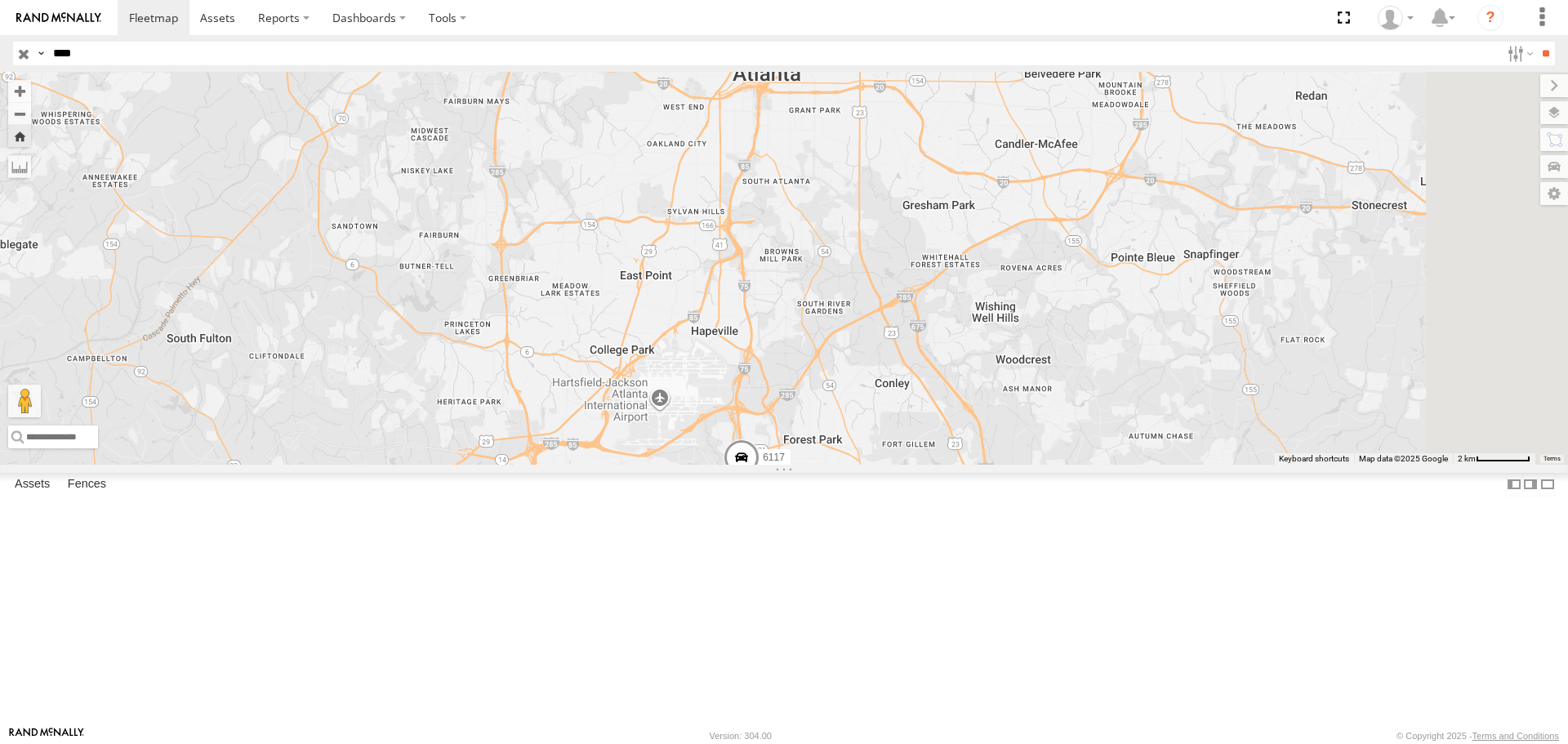 drag, startPoint x: 1098, startPoint y: 591, endPoint x: 1050, endPoint y: 728, distance: 145.16542 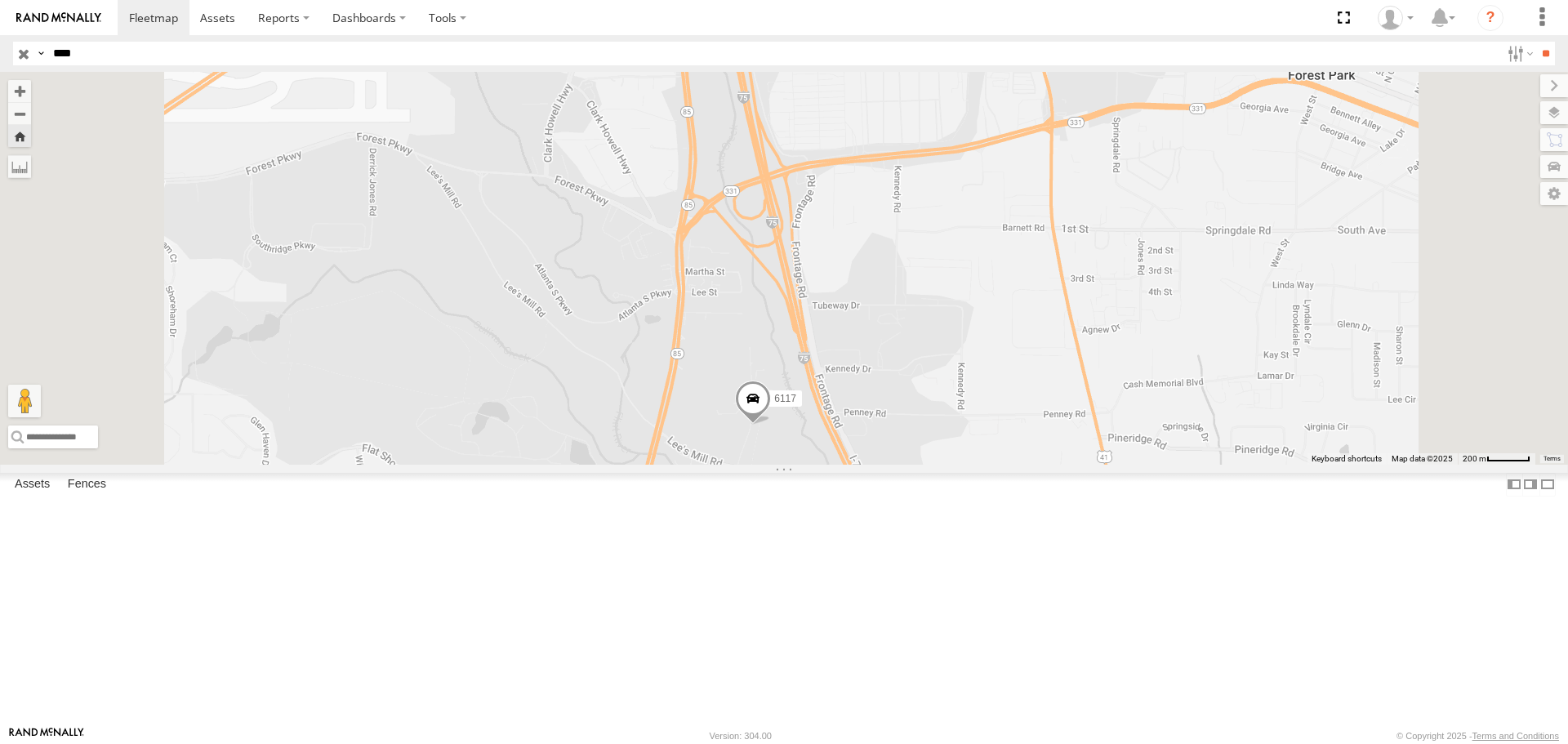 drag, startPoint x: 961, startPoint y: 639, endPoint x: 951, endPoint y: 582, distance: 57.87055 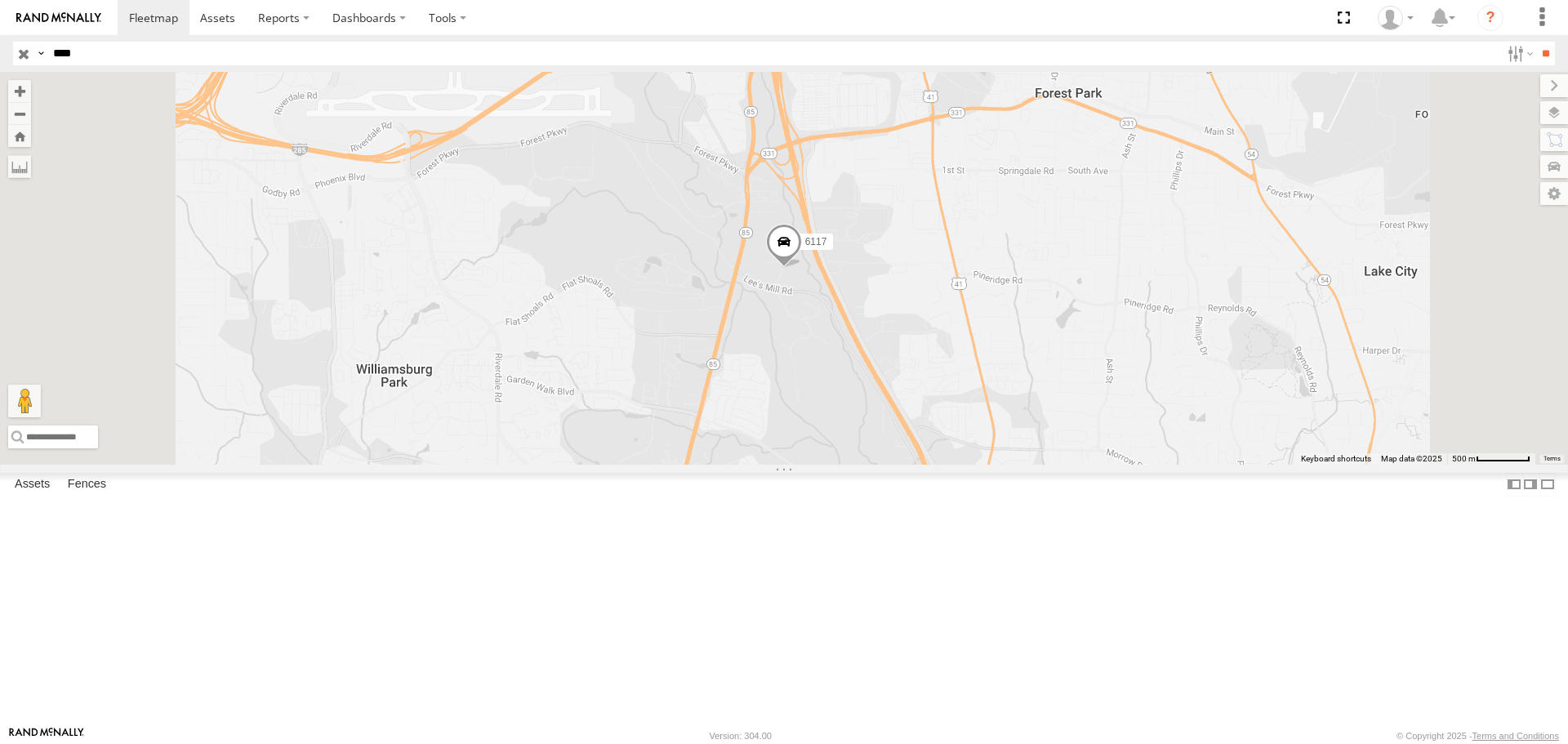 click on "****" at bounding box center [773, 53] 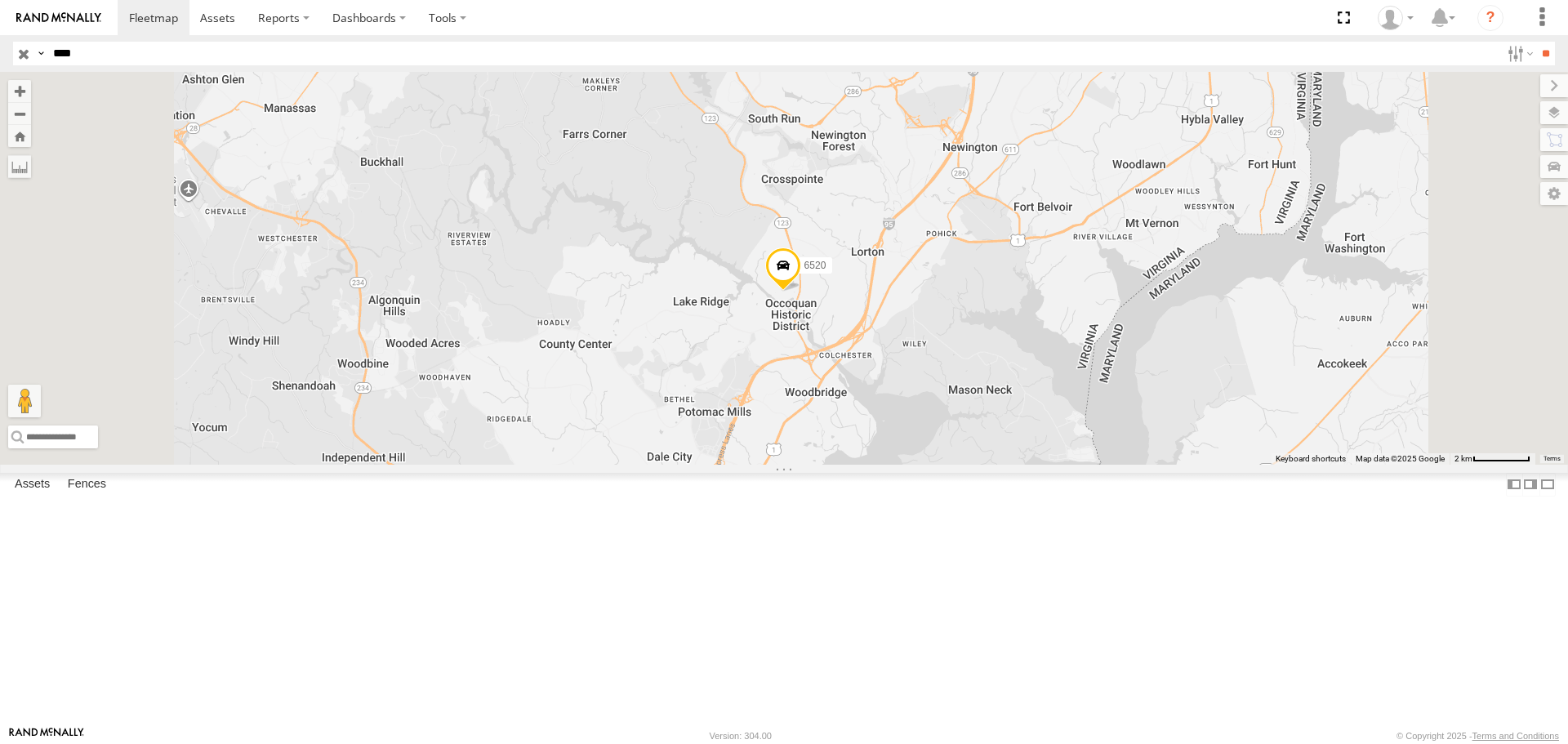 click on "****" at bounding box center (773, 53) 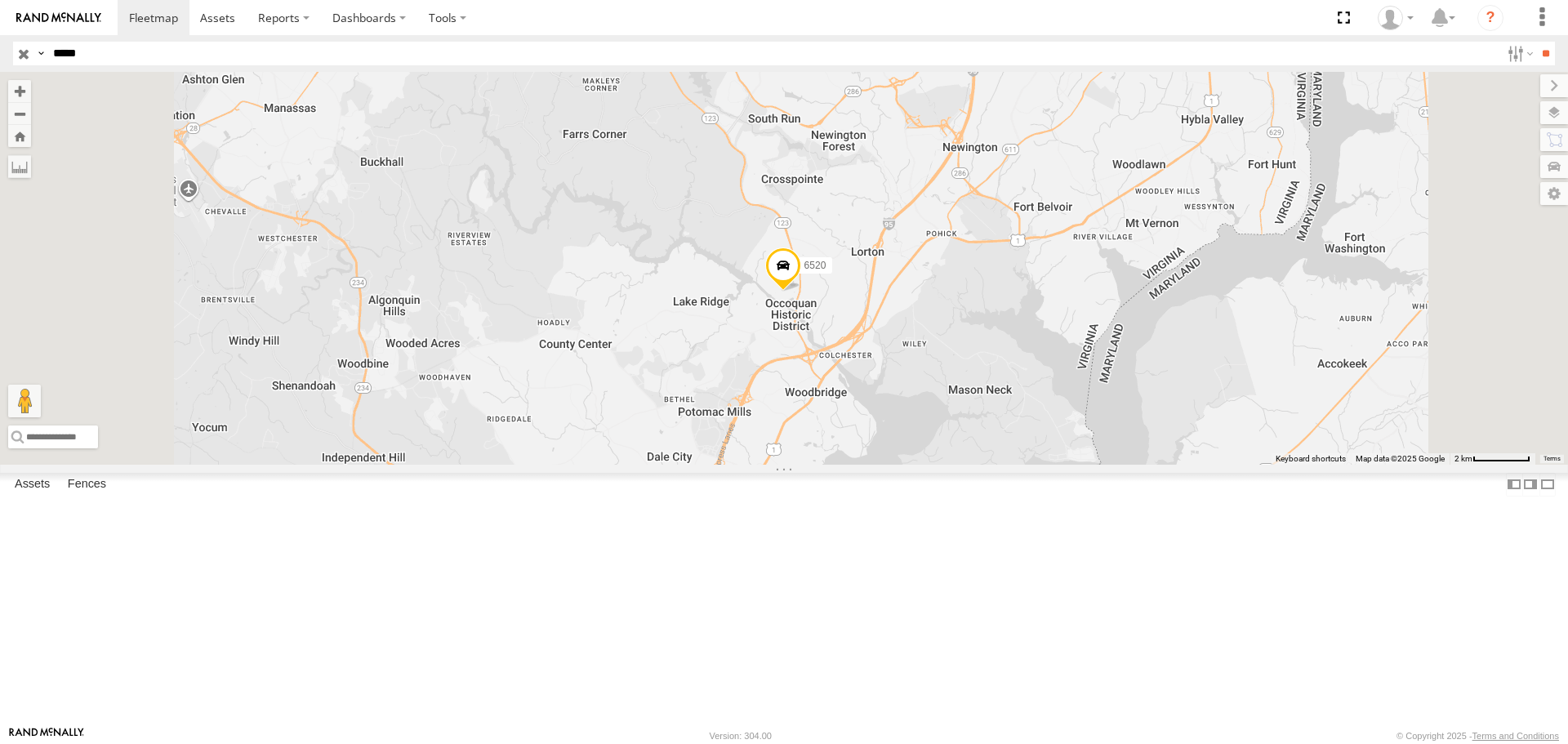 type on "*****" 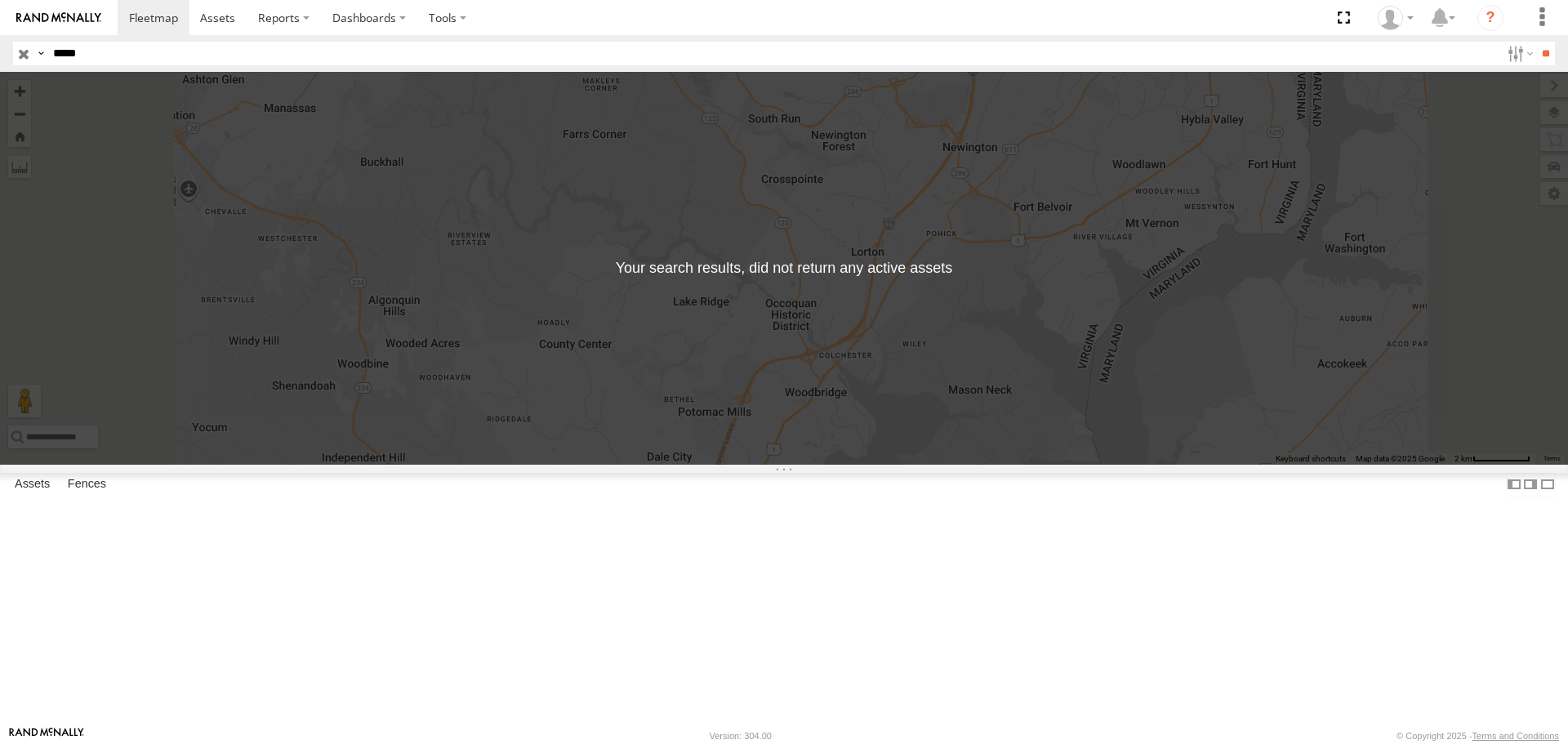 click on "*****" at bounding box center (773, 53) 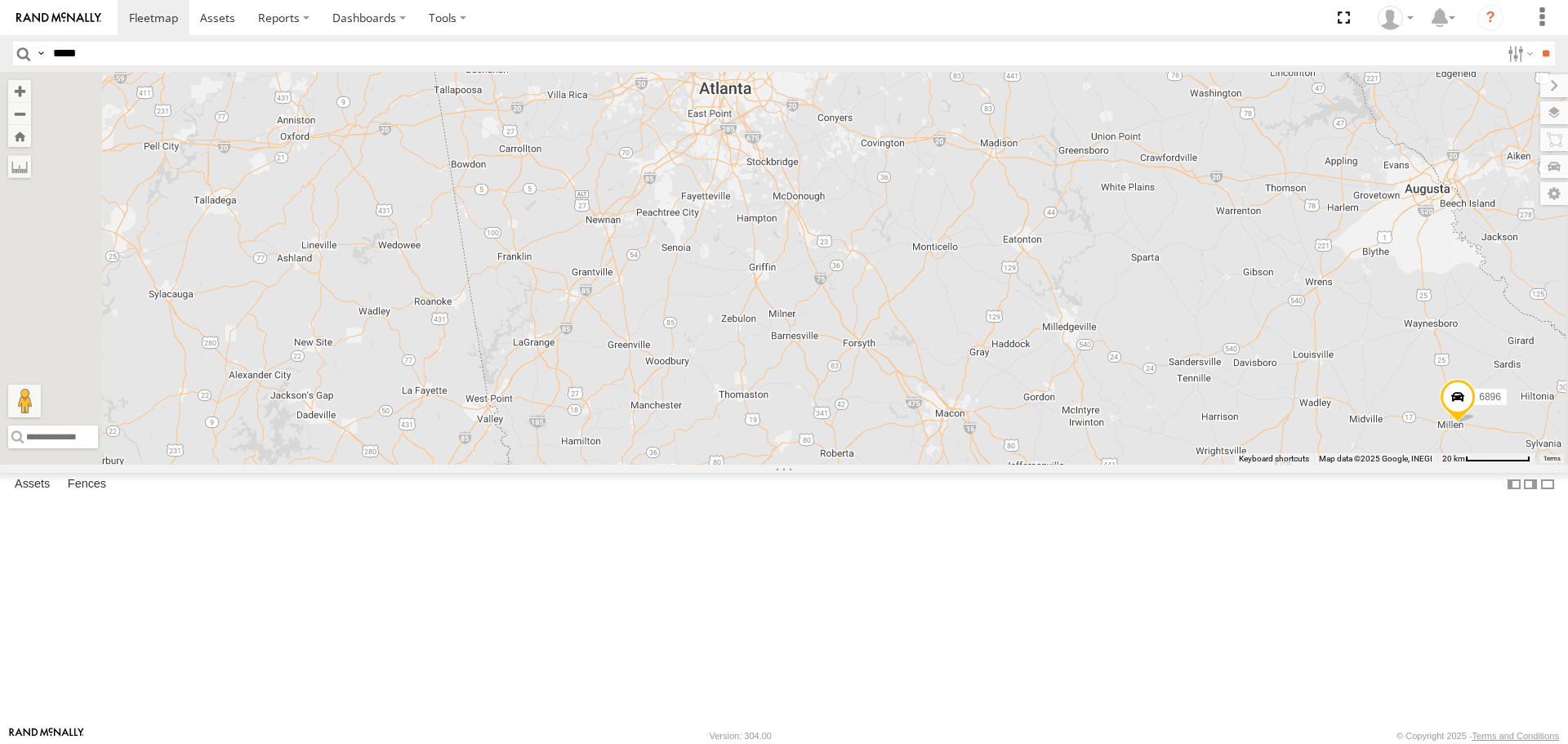 drag, startPoint x: 920, startPoint y: 332, endPoint x: 956, endPoint y: 782, distance: 451.4377 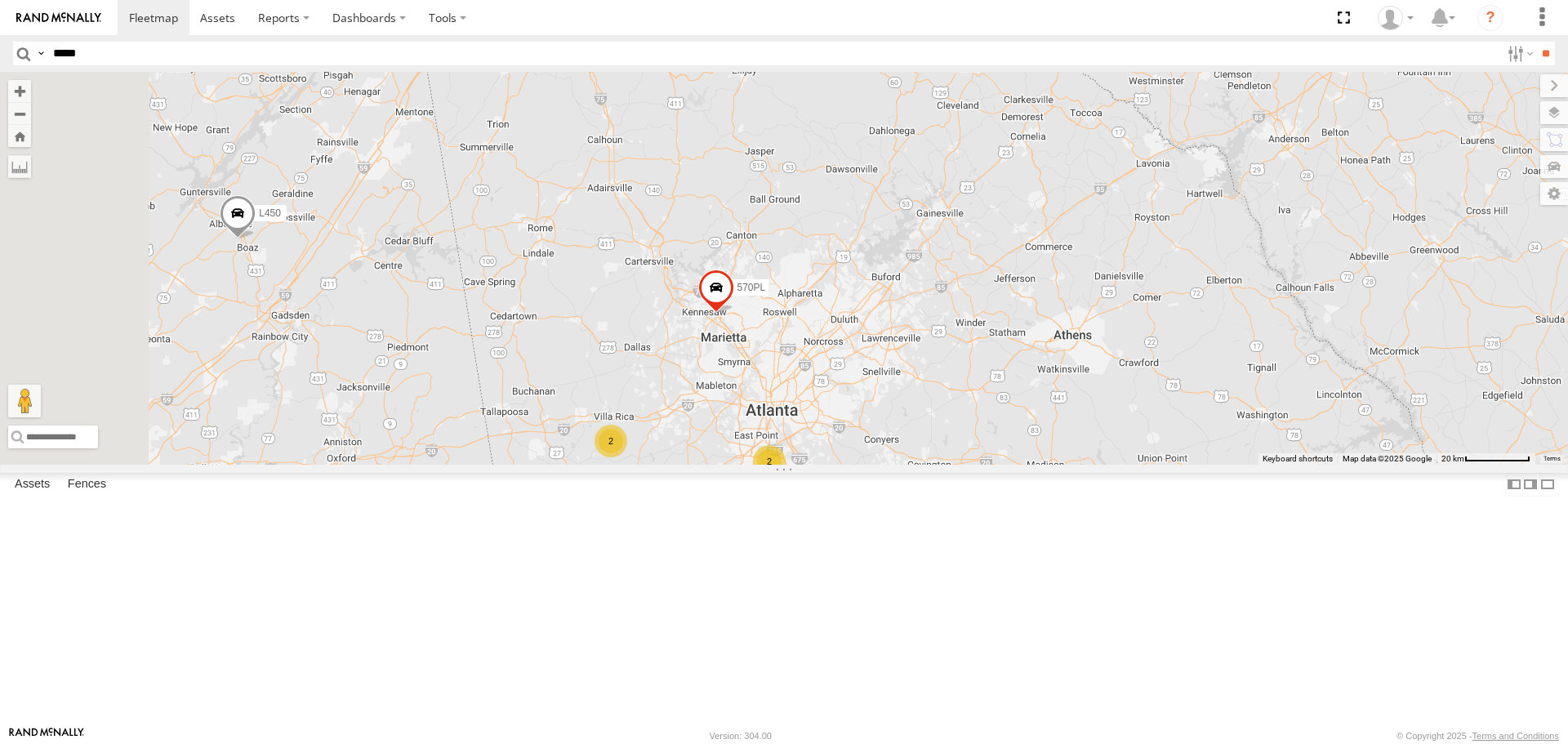 drag, startPoint x: 909, startPoint y: 256, endPoint x: 952, endPoint y: 582, distance: 328.82366 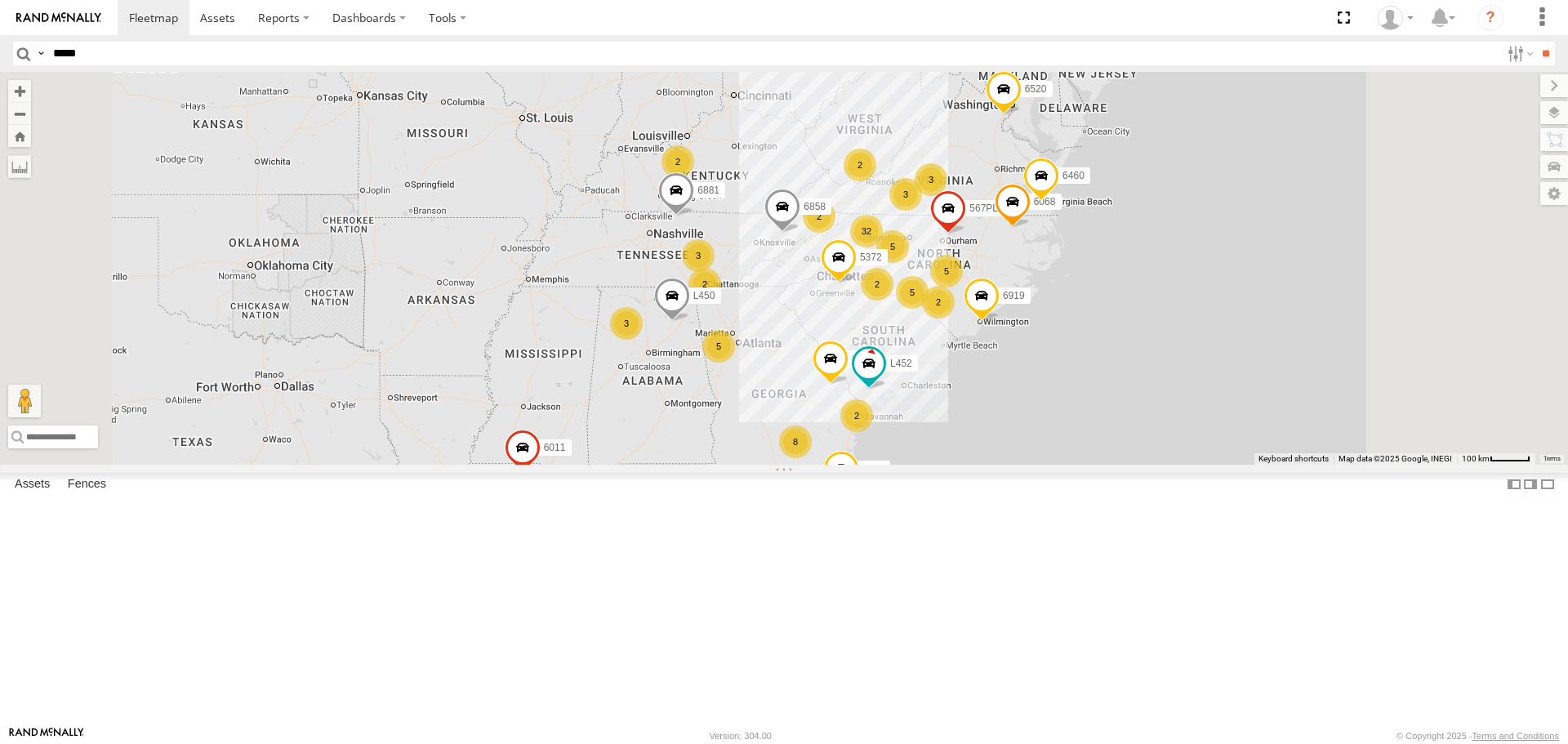 click on "*****" at bounding box center [773, 53] 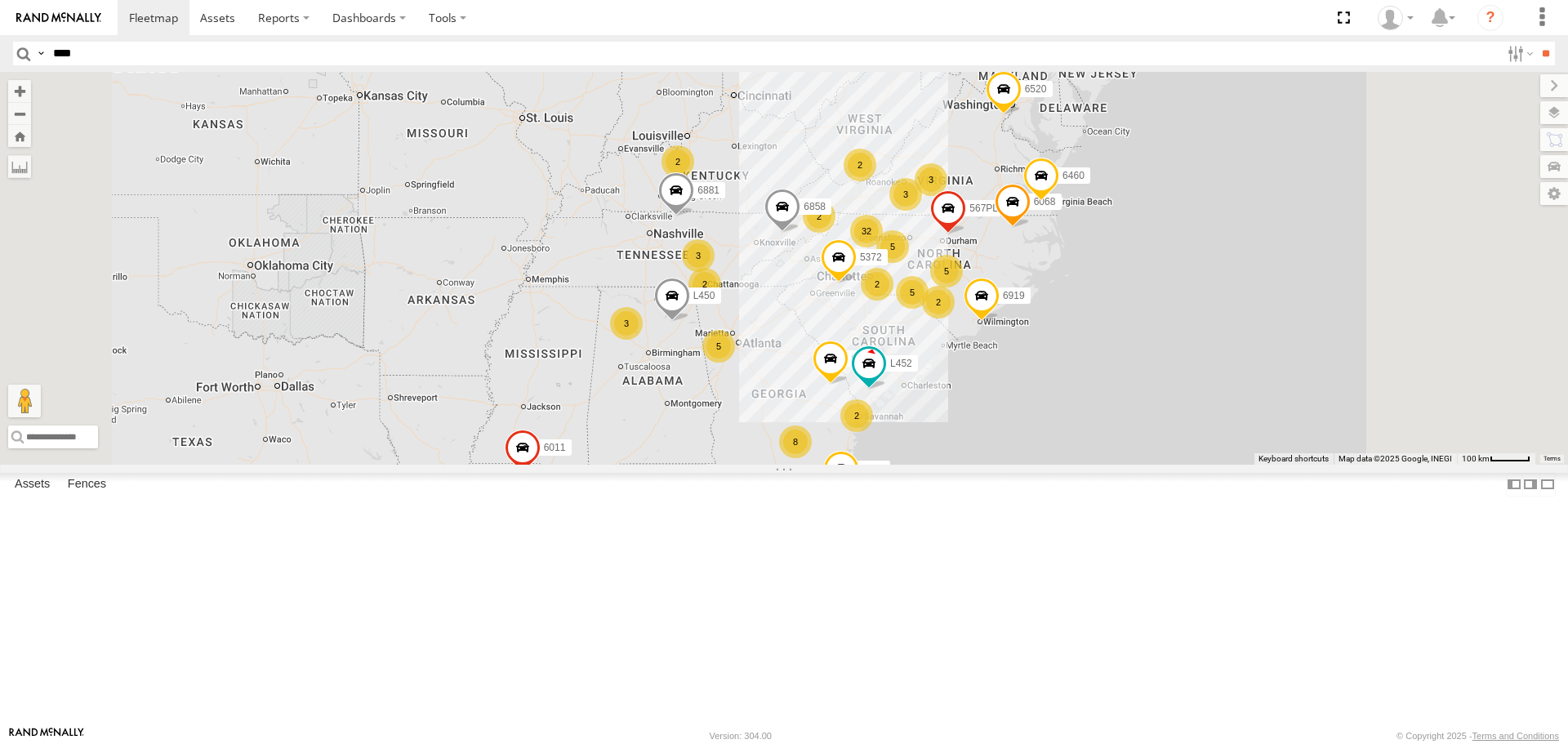 click on "**" at bounding box center [1545, 53] 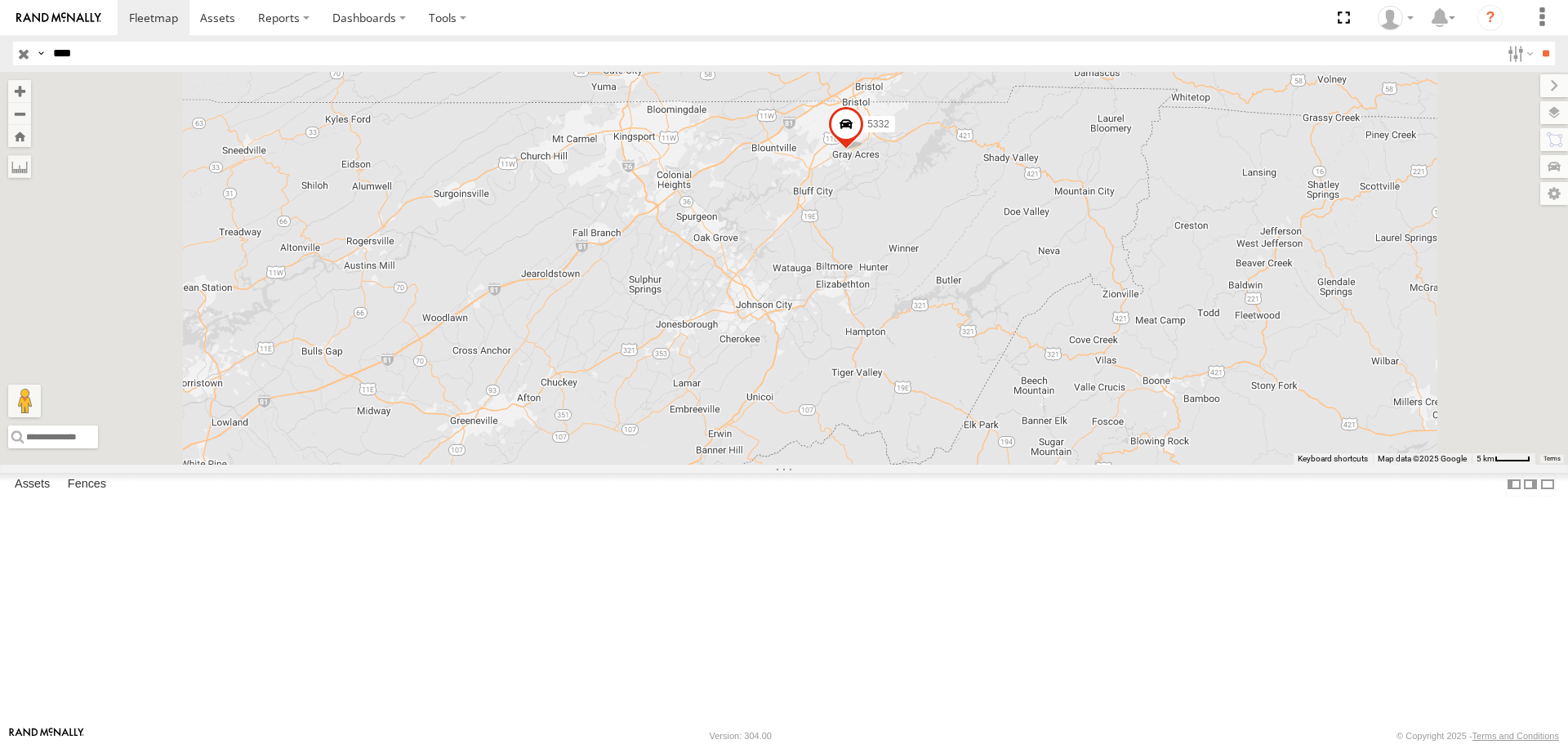 click at bounding box center (846, 128) 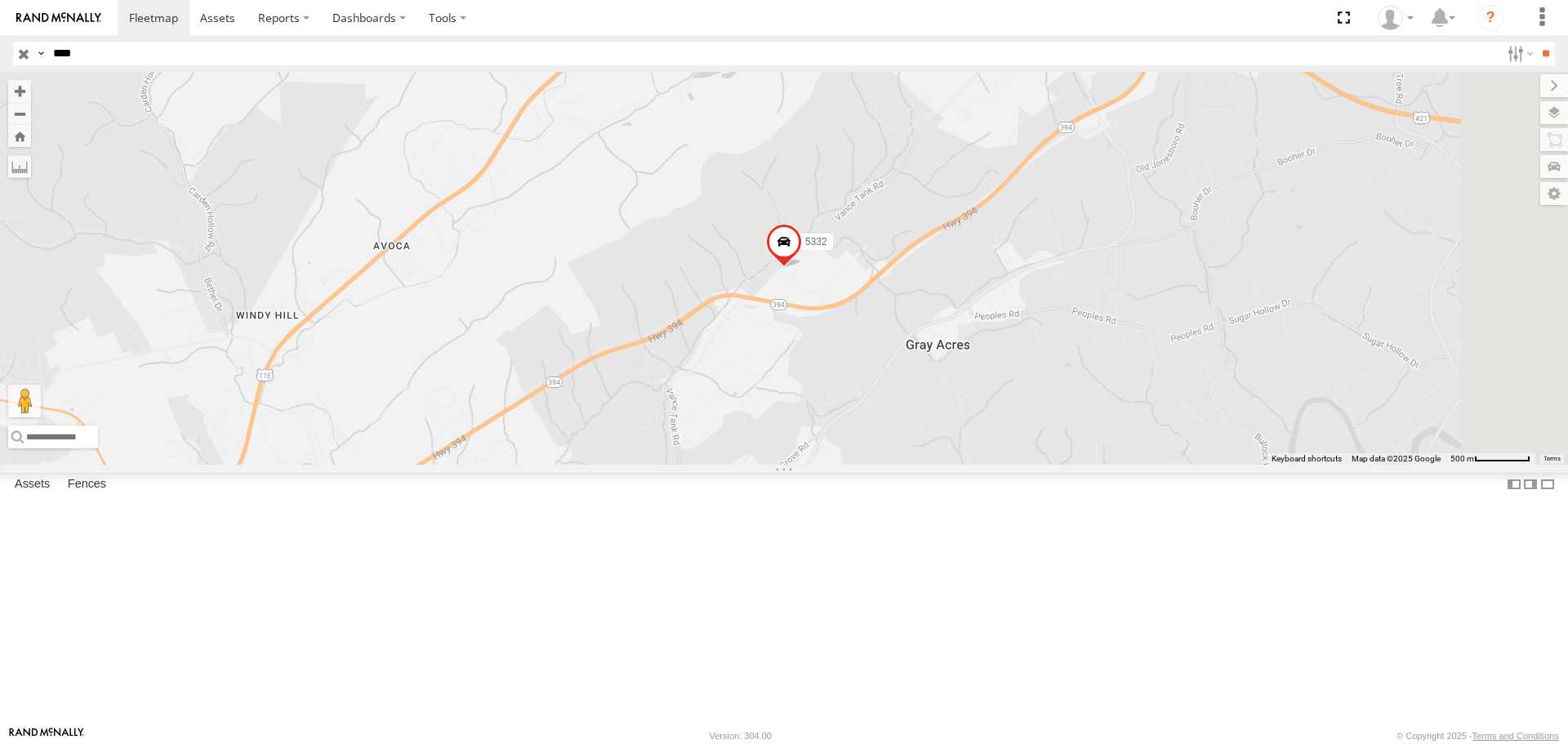 click on "****" at bounding box center [773, 53] 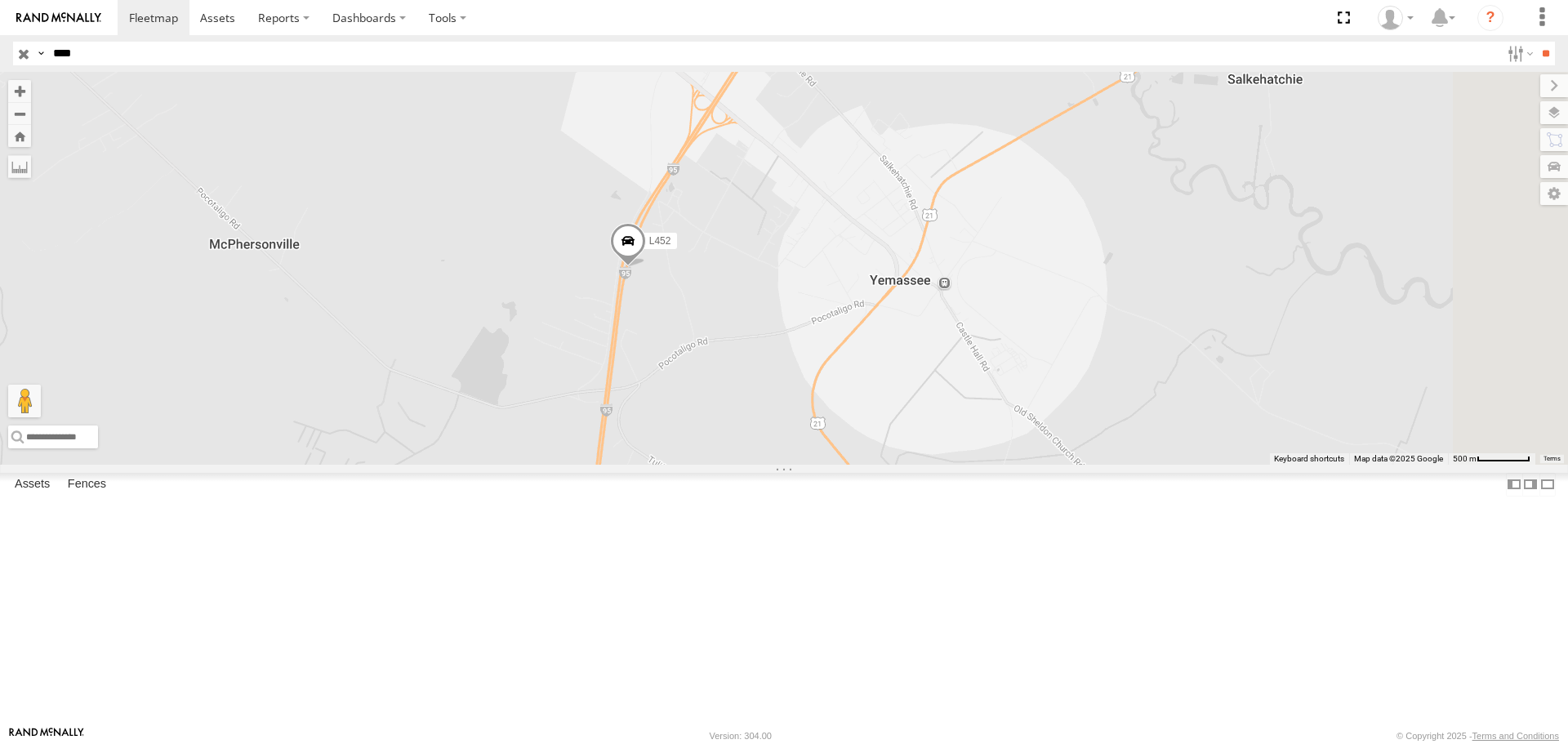 drag, startPoint x: 1087, startPoint y: 373, endPoint x: 746, endPoint y: 559, distance: 388.42889 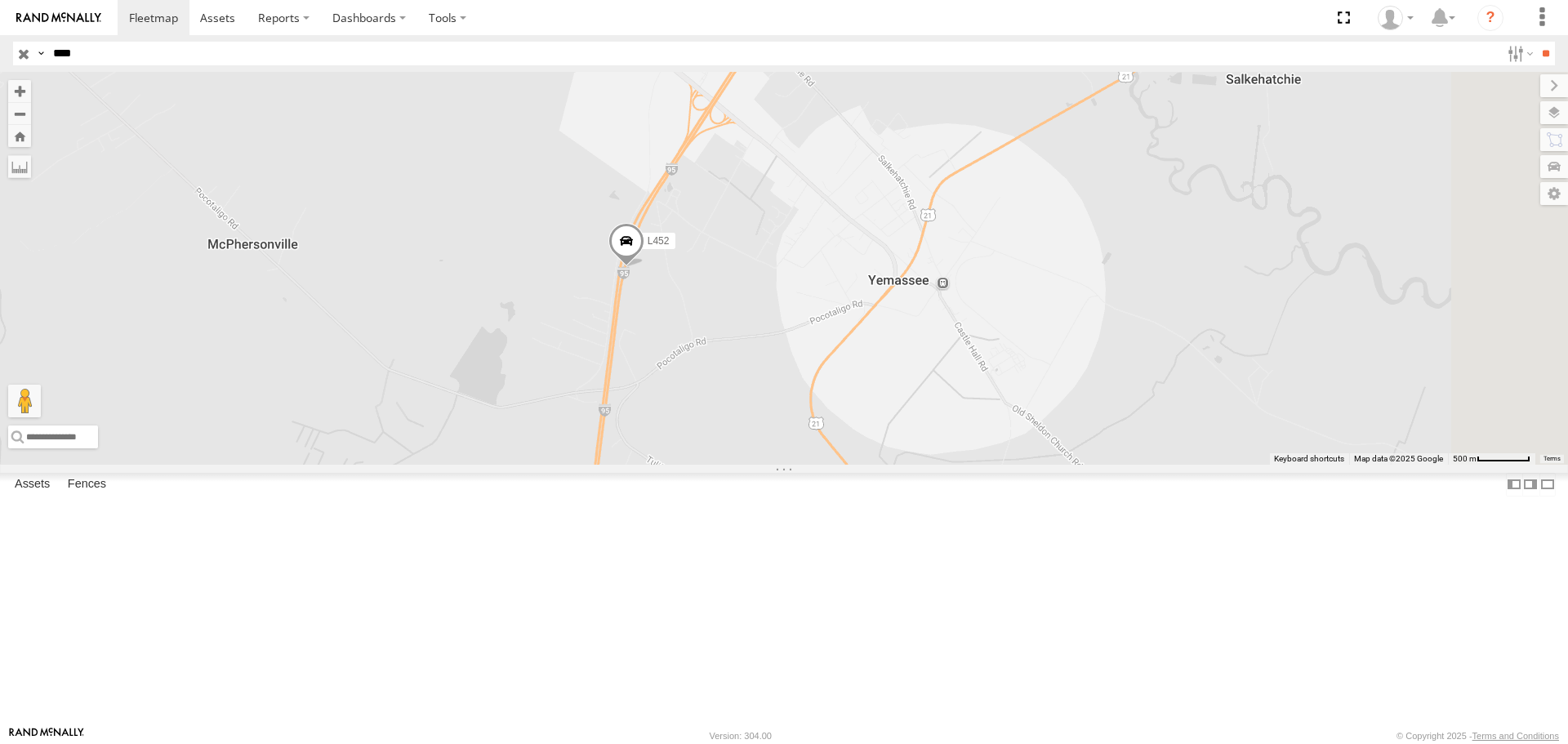 click at bounding box center [626, 245] 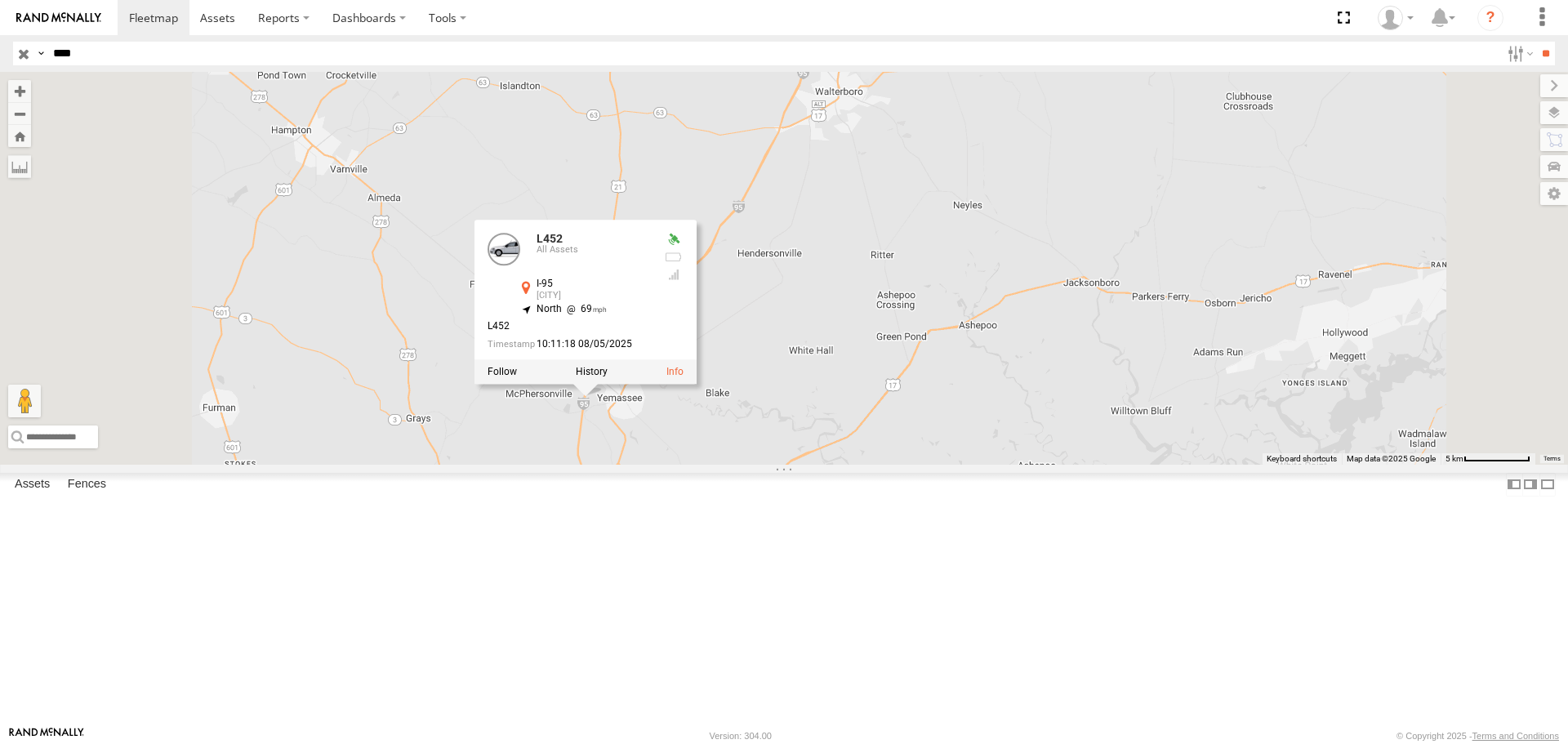 drag, startPoint x: 746, startPoint y: 655, endPoint x: 444, endPoint y: 576, distance: 312.1618 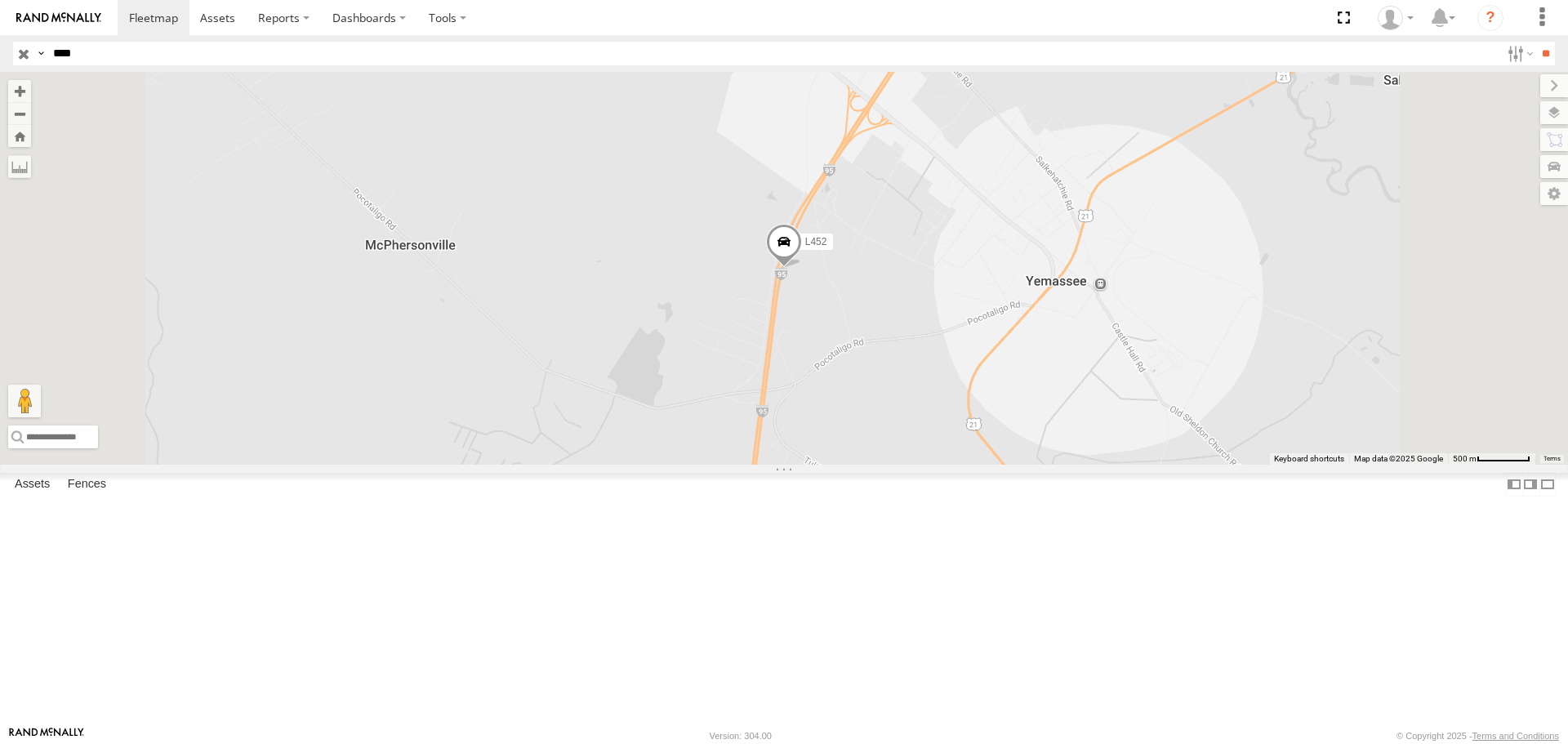 click on "****" at bounding box center (773, 53) 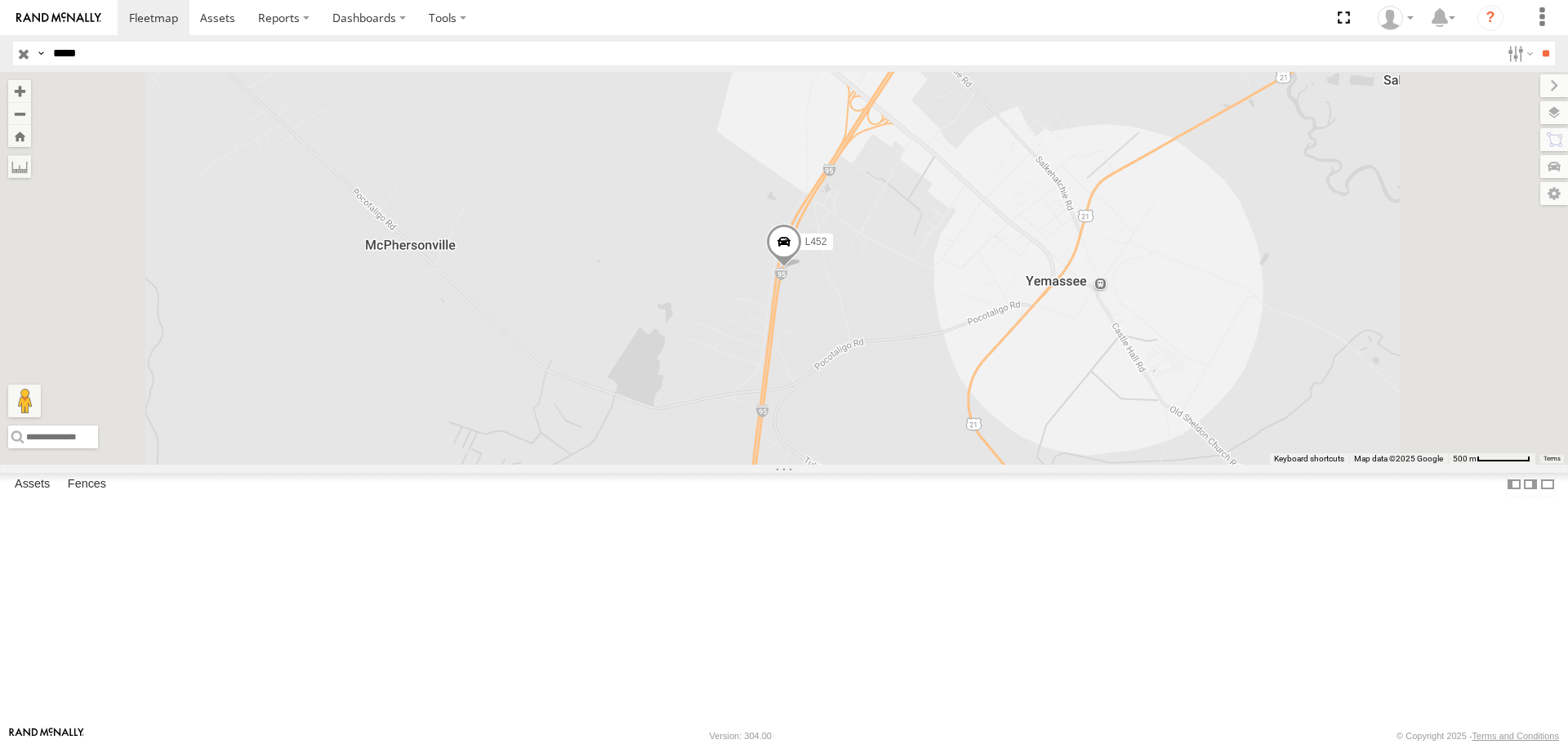 type on "*****" 